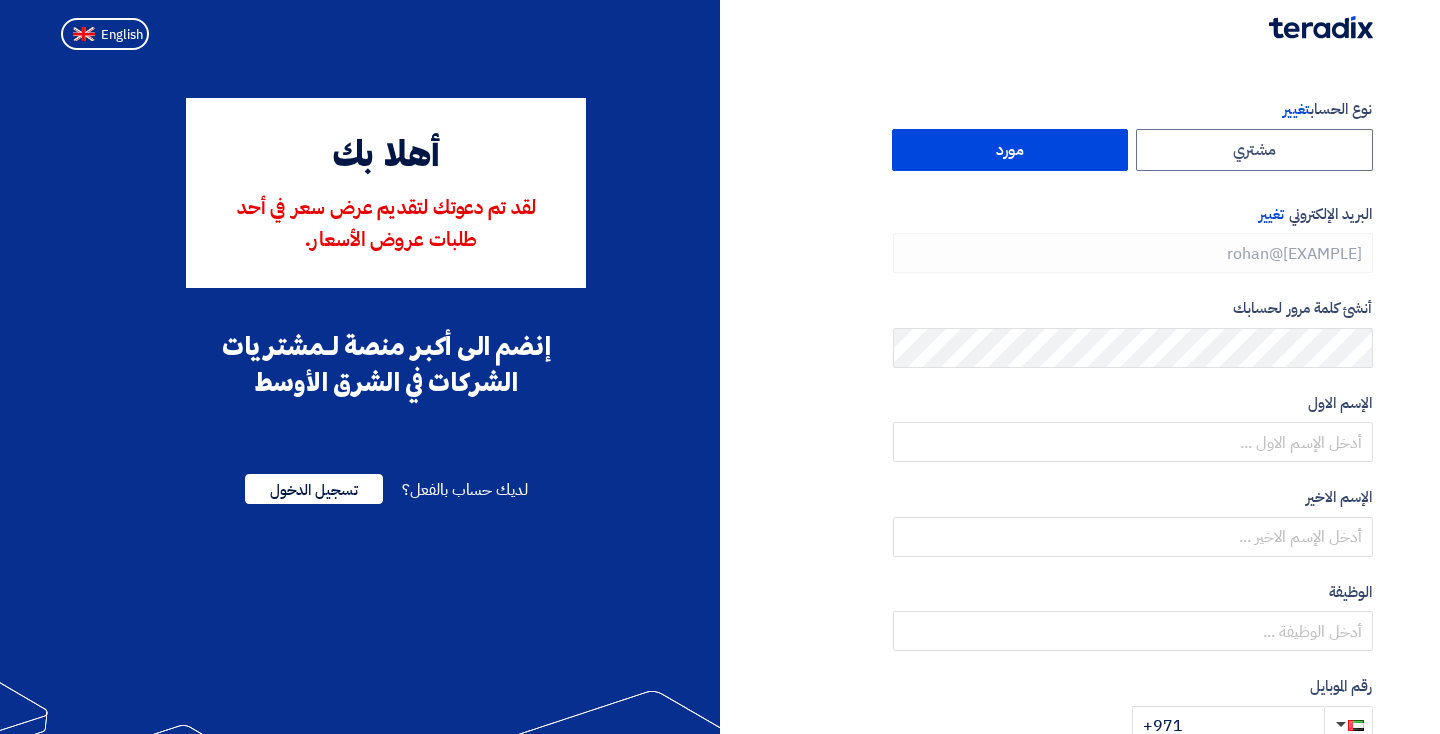 scroll, scrollTop: 0, scrollLeft: 0, axis: both 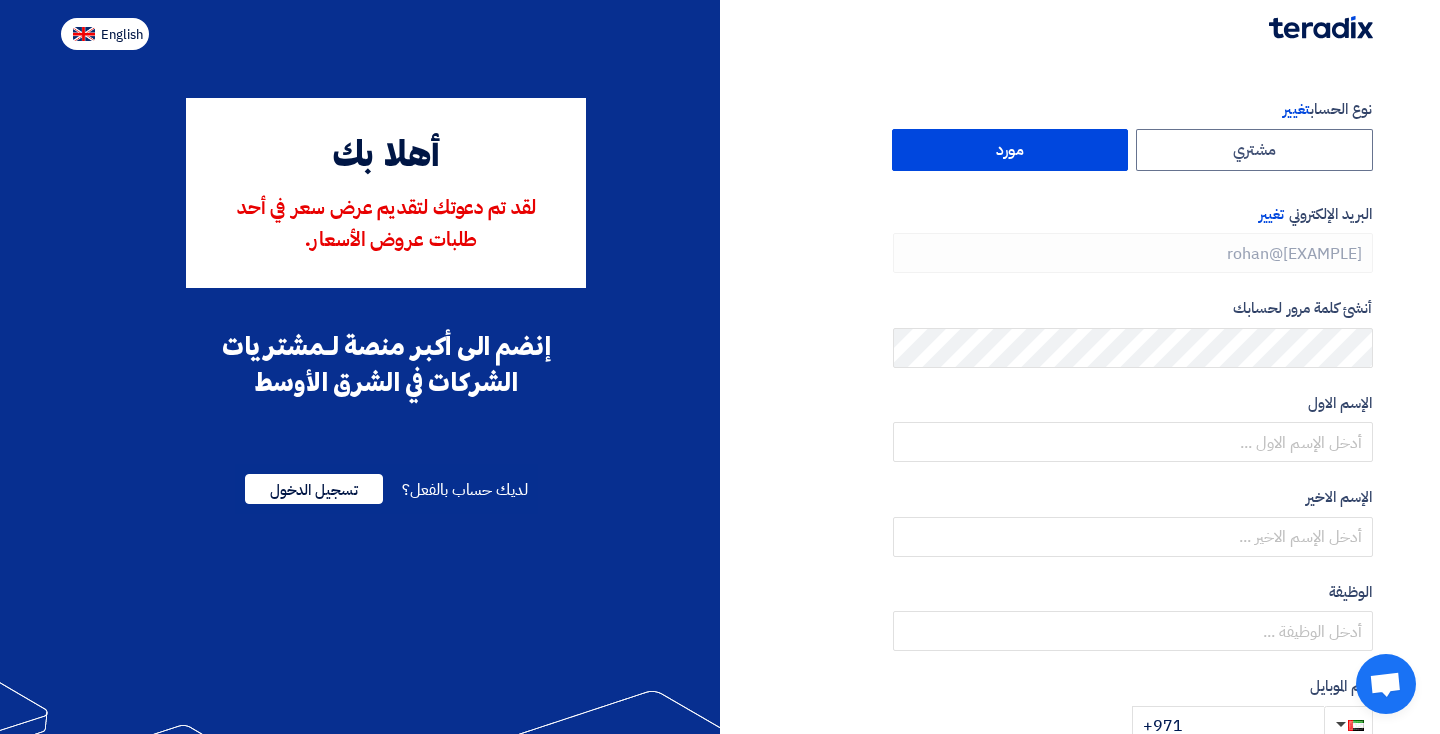 click on "English" 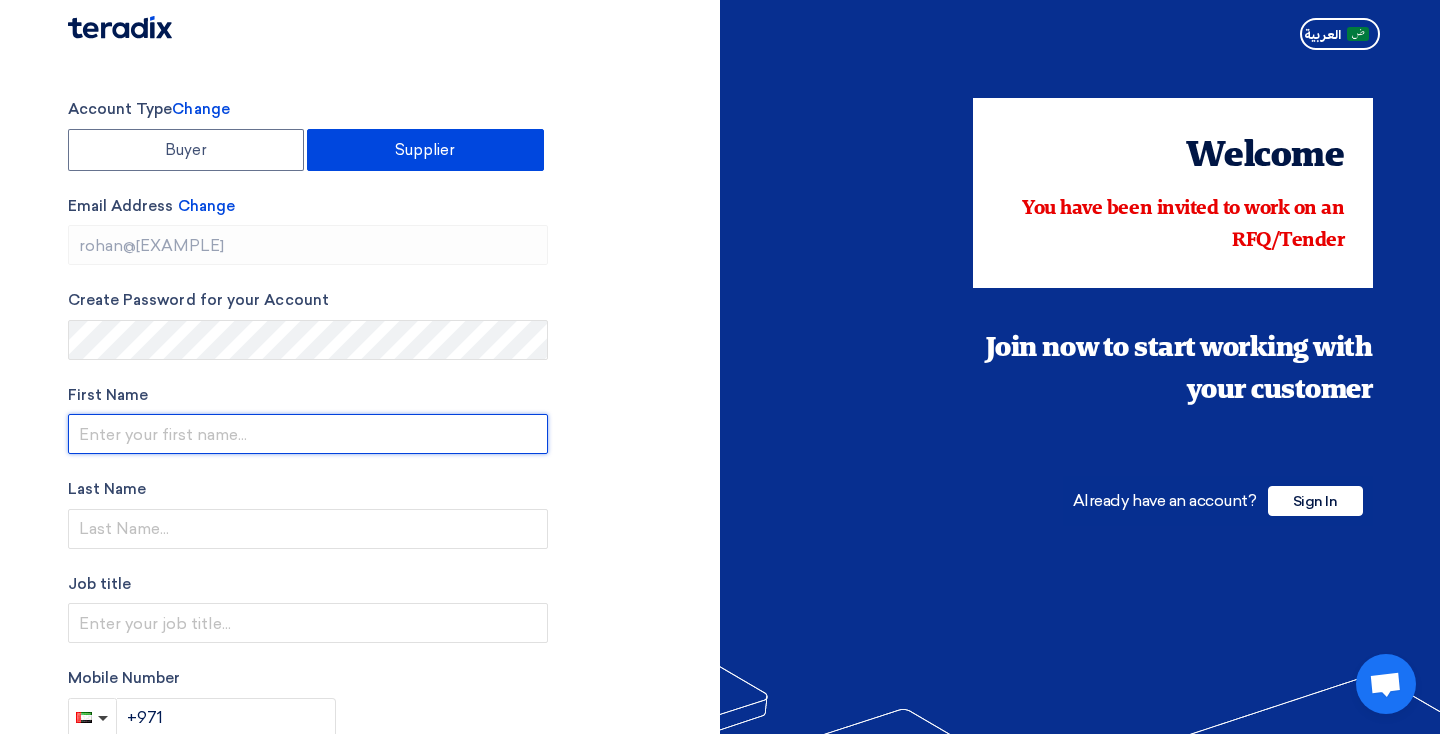 click at bounding box center [308, 434] 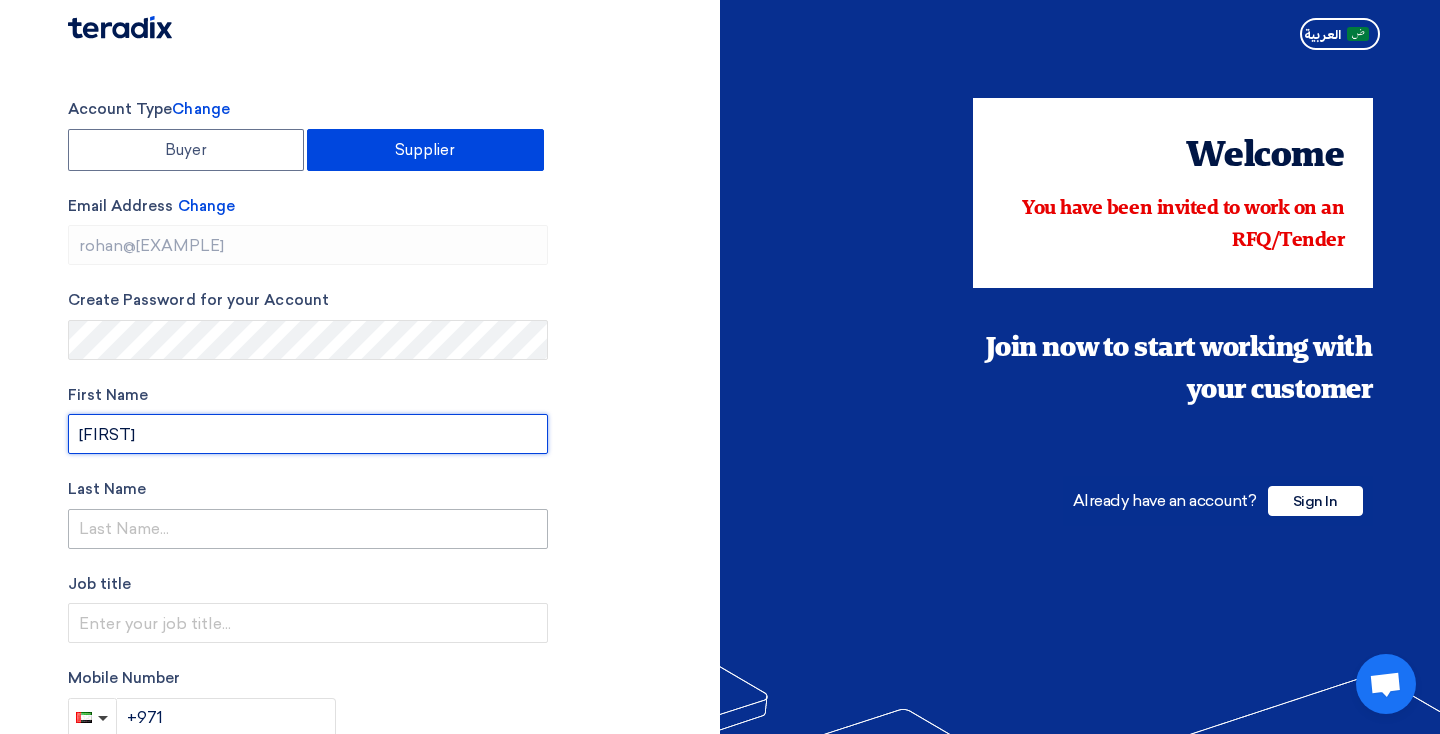 type on "[FIRST]" 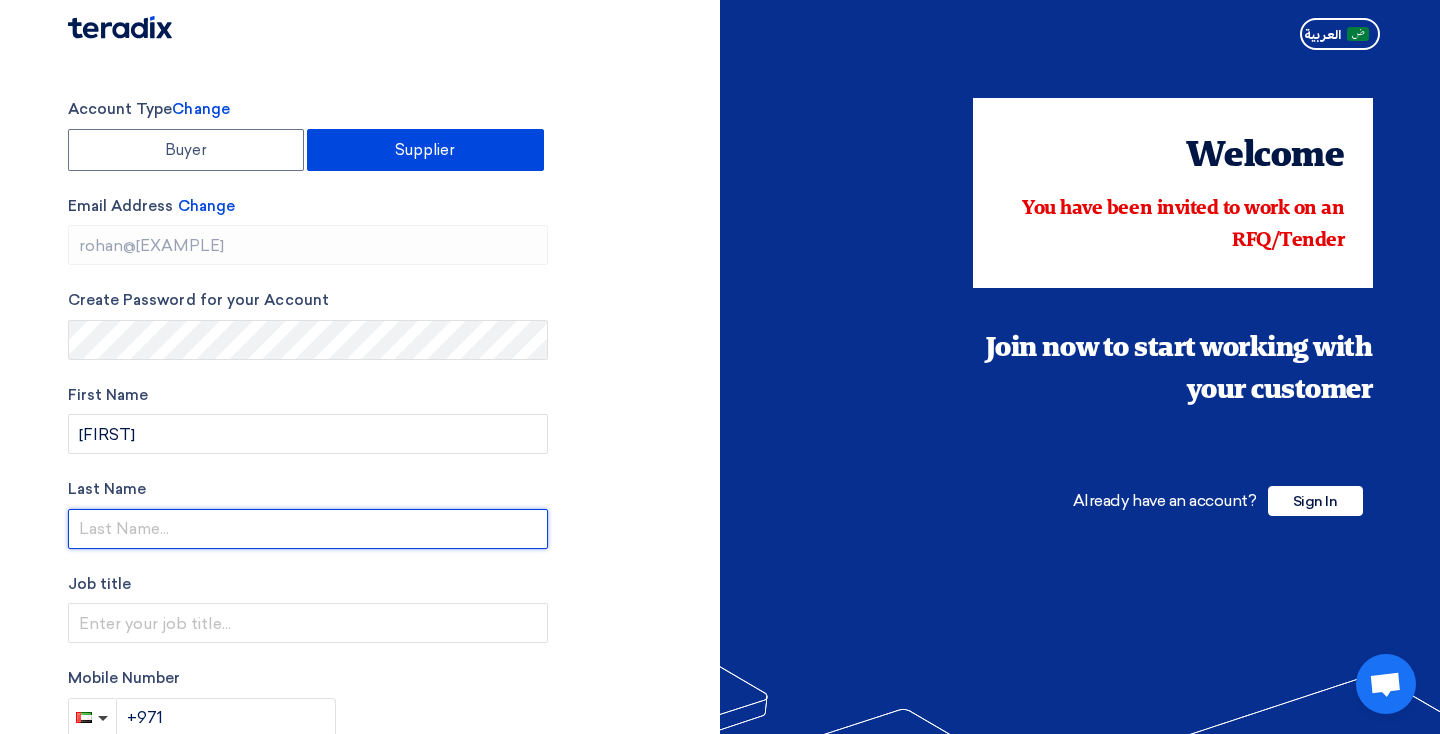 click at bounding box center [308, 529] 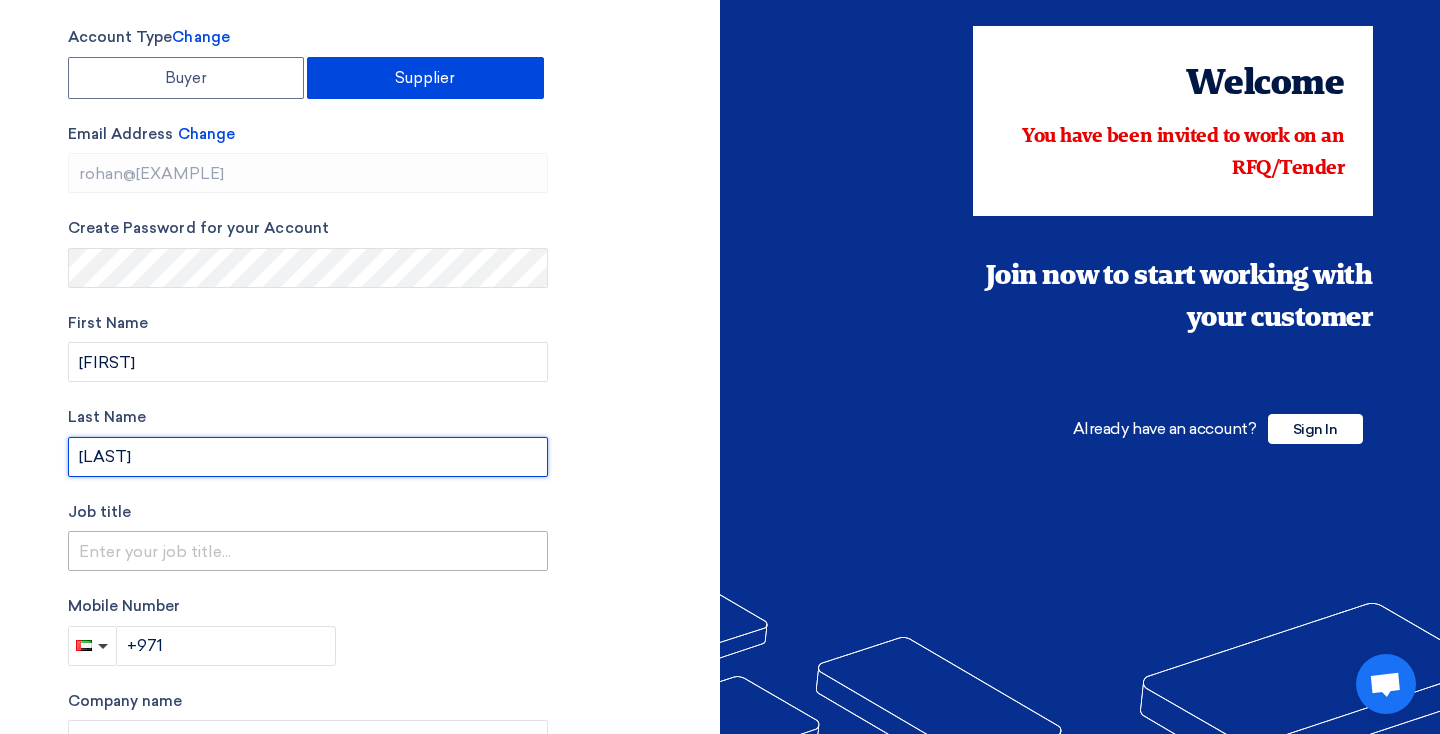 scroll, scrollTop: 0, scrollLeft: 0, axis: both 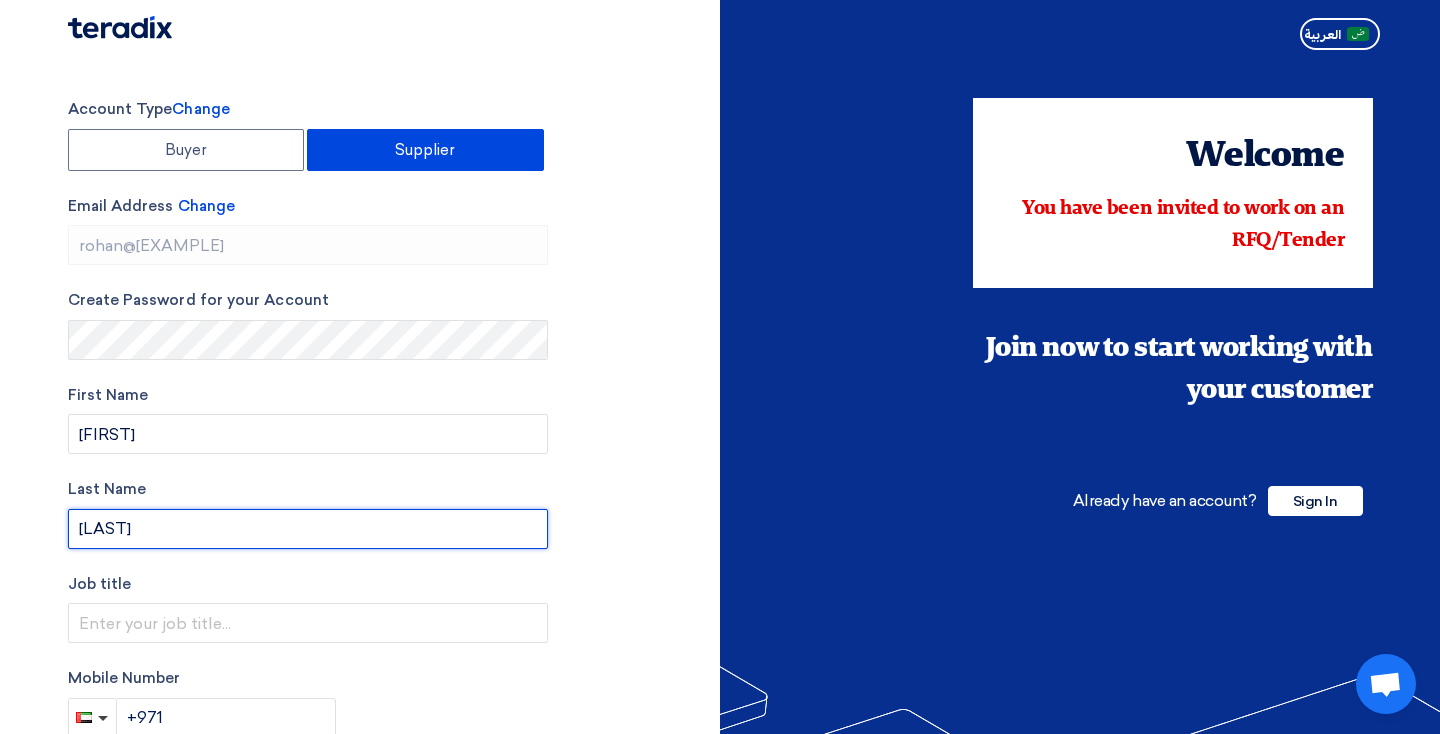 type on "Dodhi" 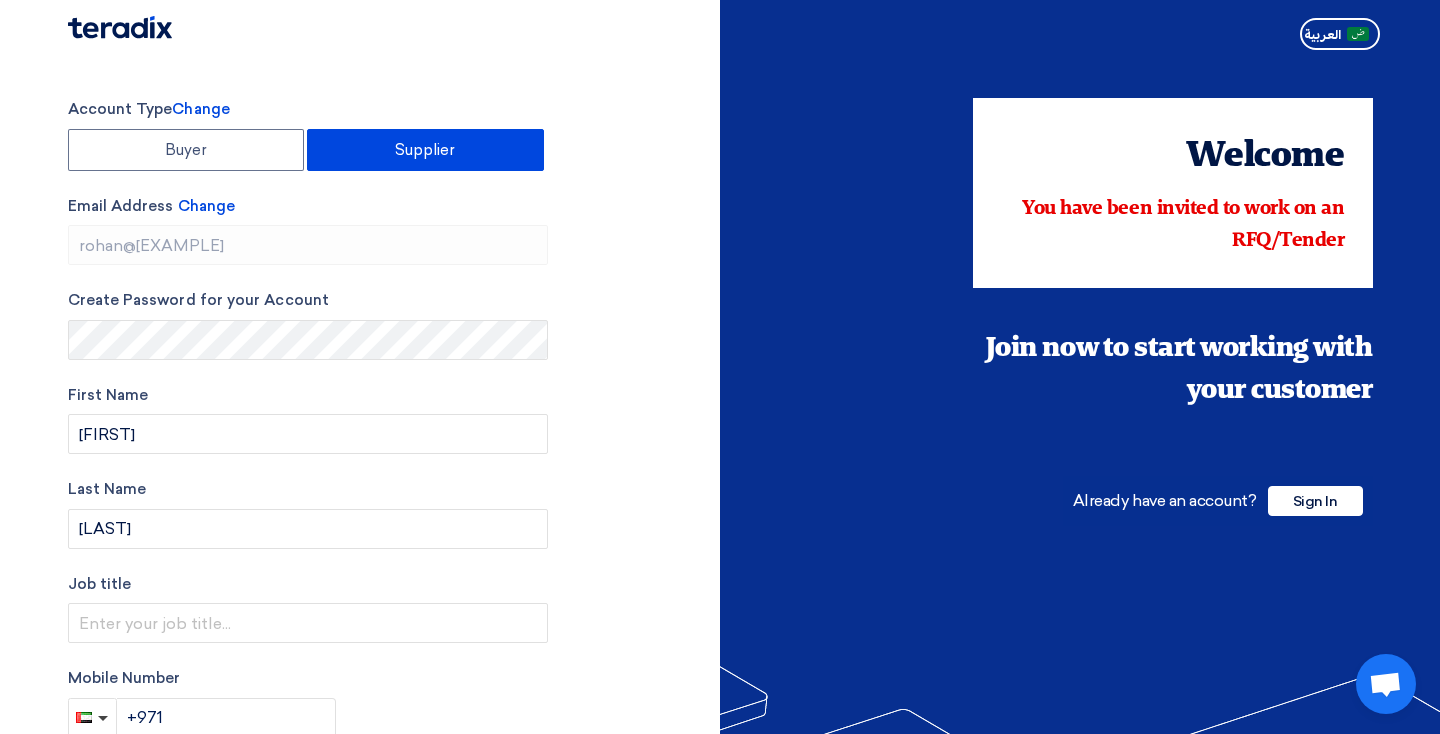 click on "rohan@fairplatz.com" at bounding box center [308, 245] 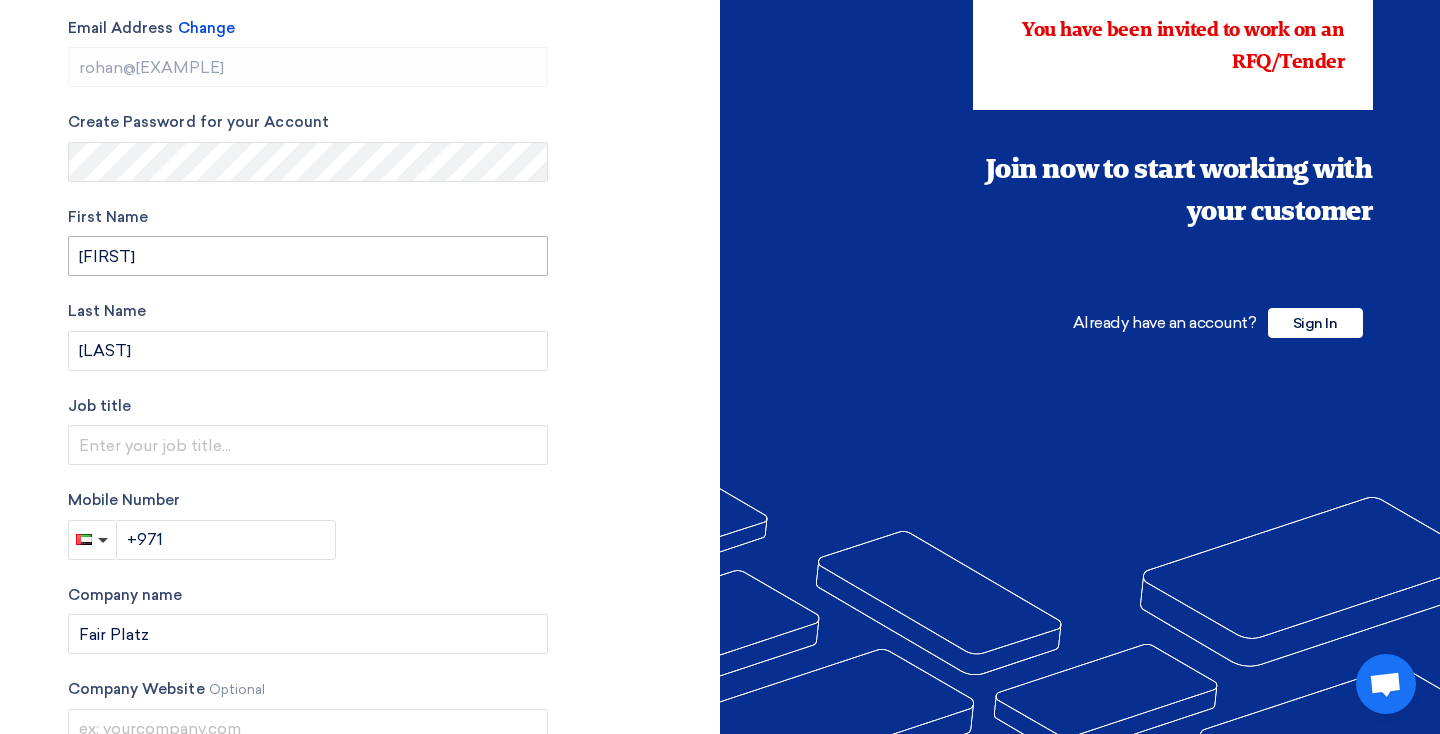 scroll, scrollTop: 184, scrollLeft: 0, axis: vertical 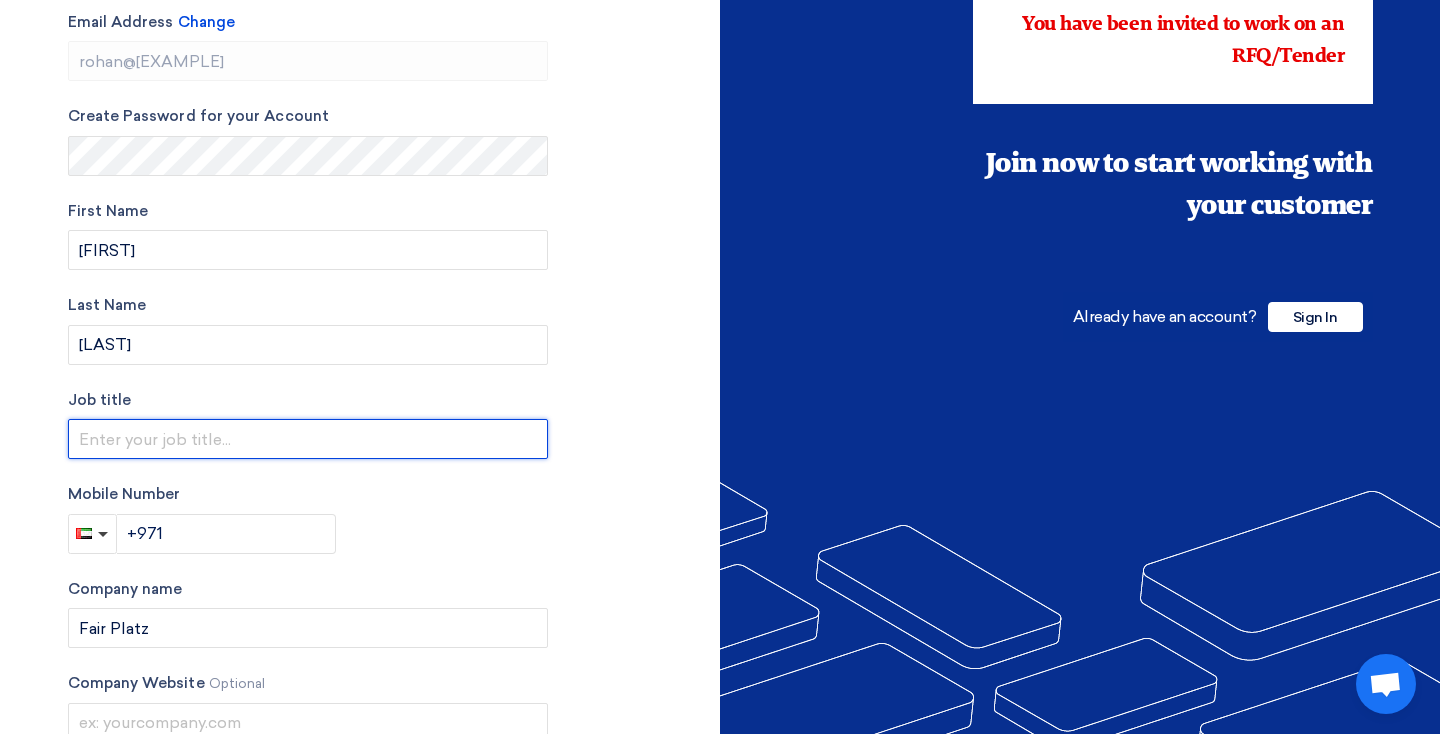 click at bounding box center (308, 439) 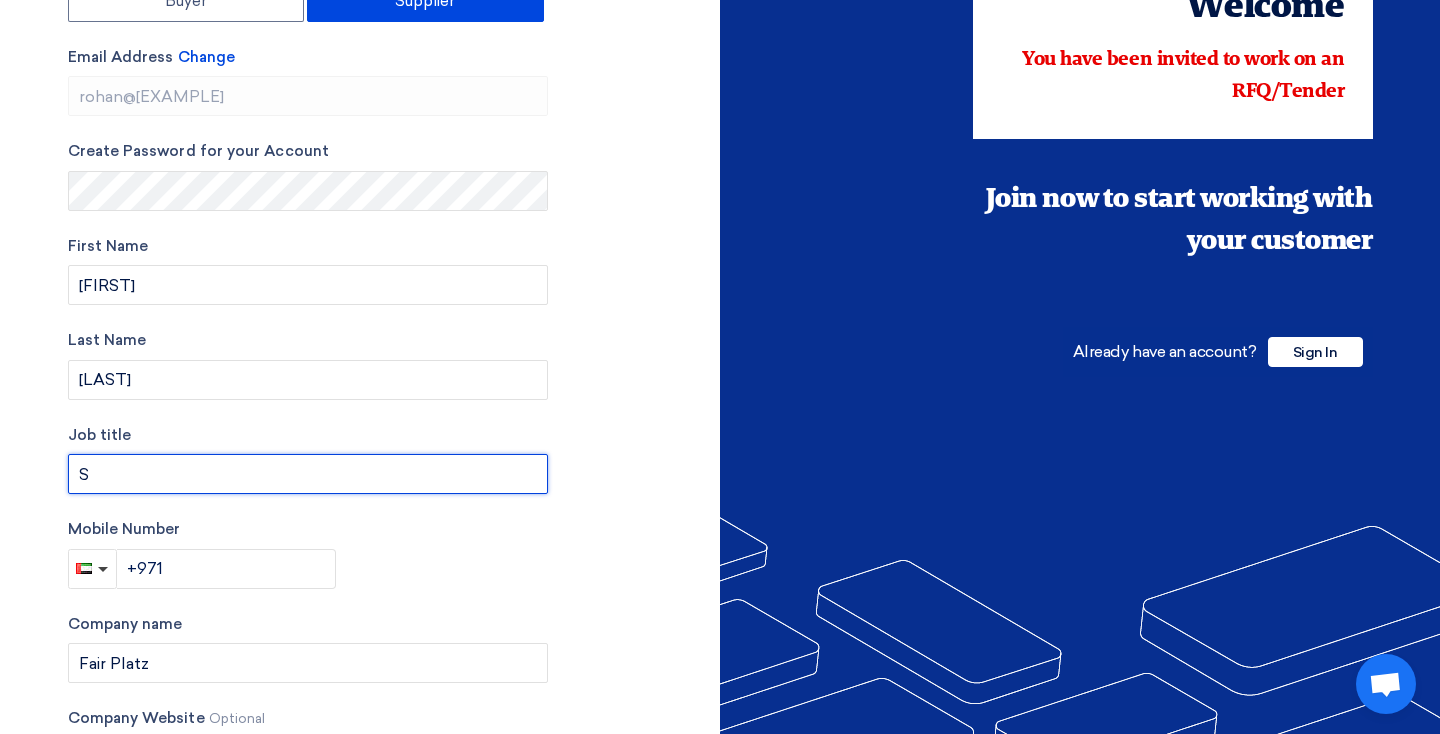 scroll, scrollTop: 169, scrollLeft: 0, axis: vertical 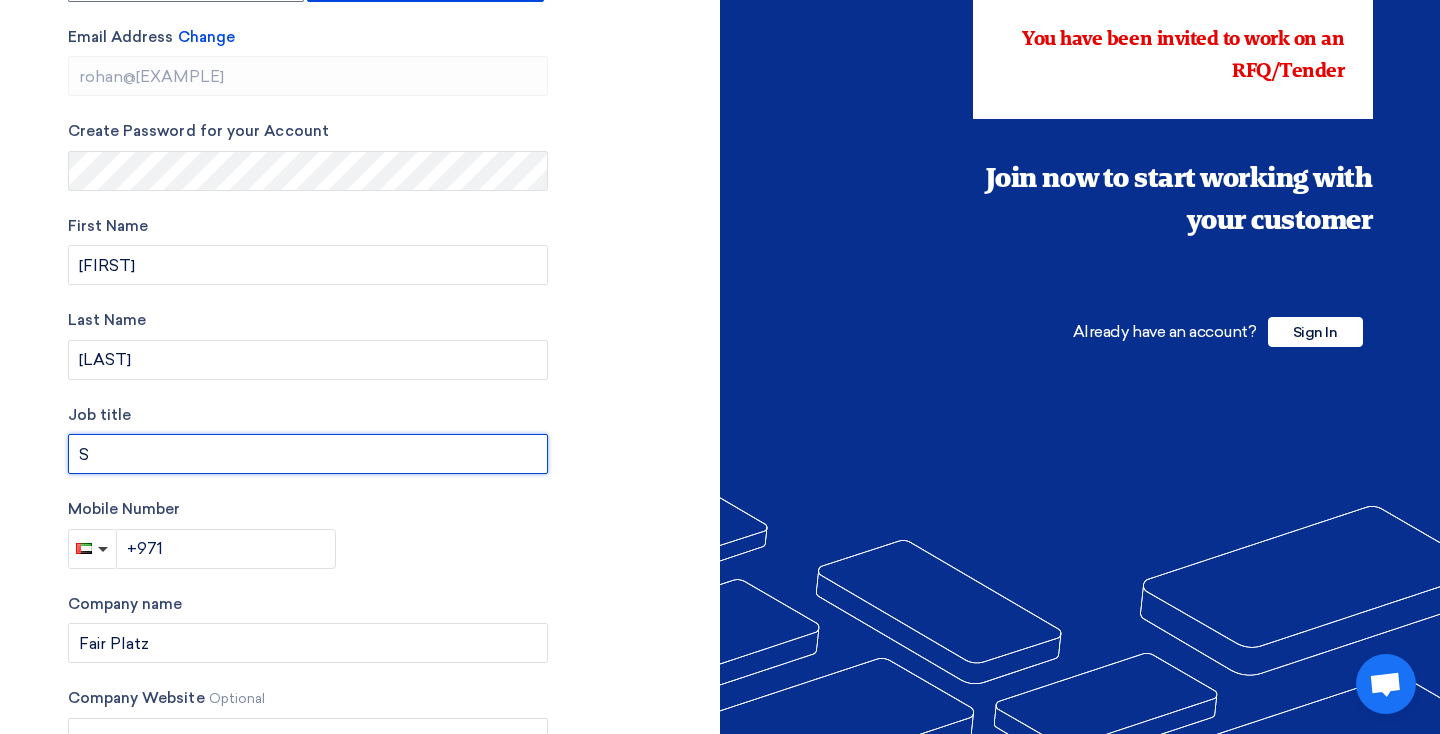 type on "Sr" 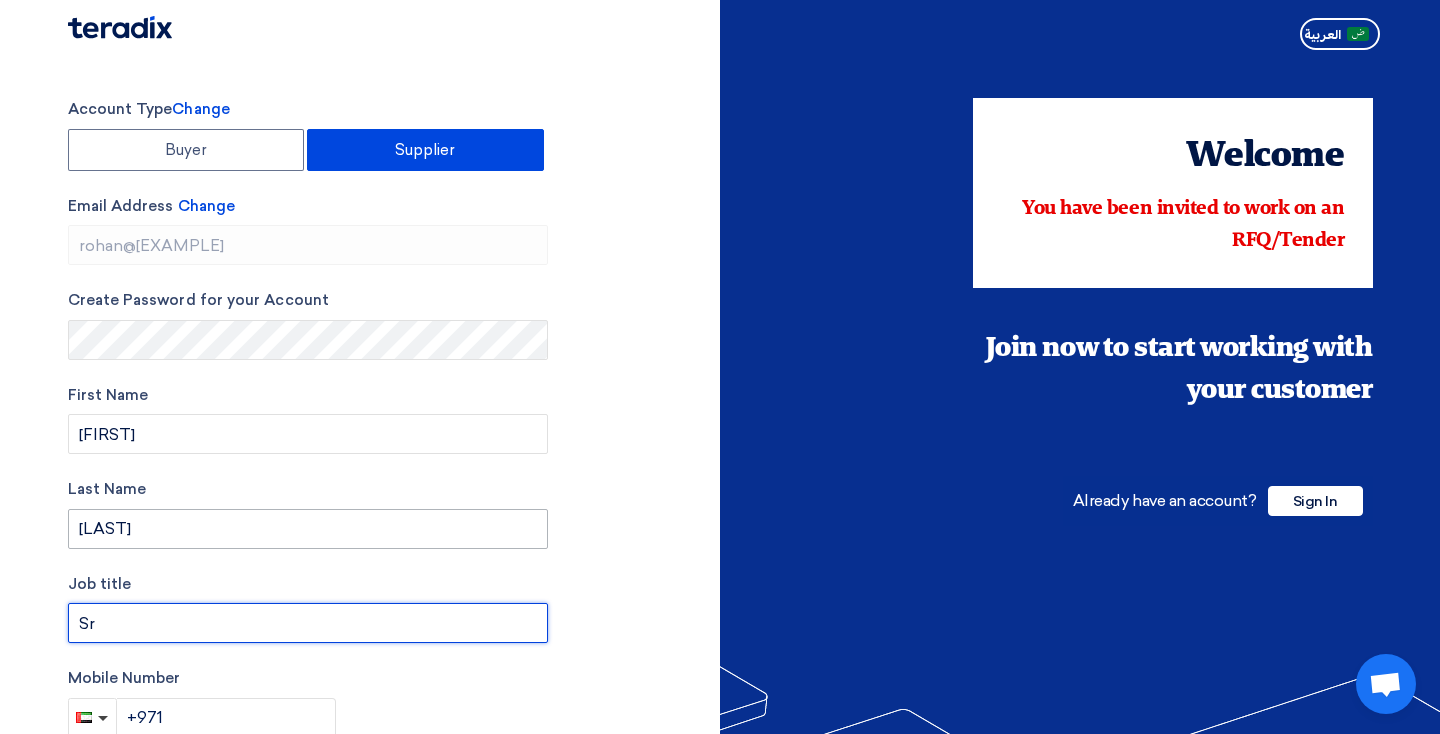 scroll, scrollTop: 0, scrollLeft: 0, axis: both 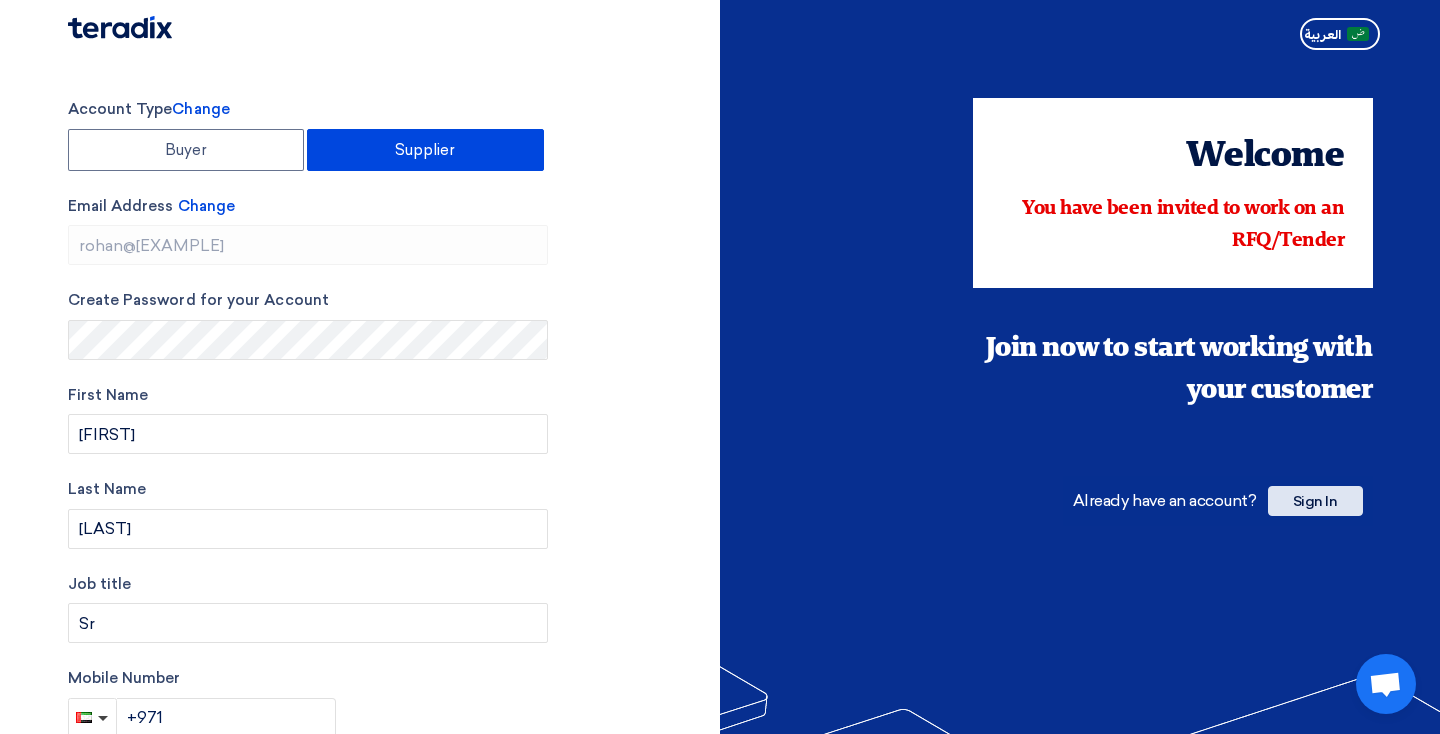 click on "Sign In" 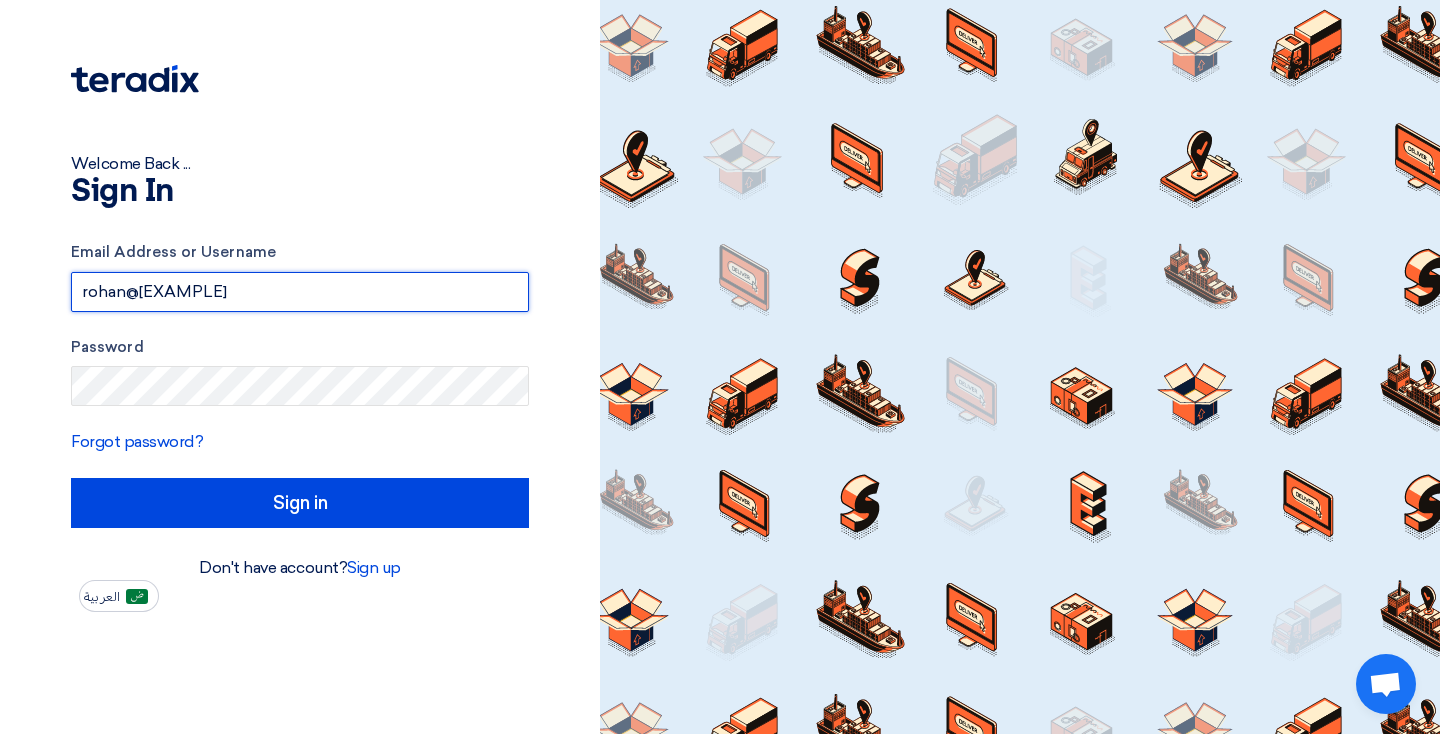 type on "rohan@fairplatz.com" 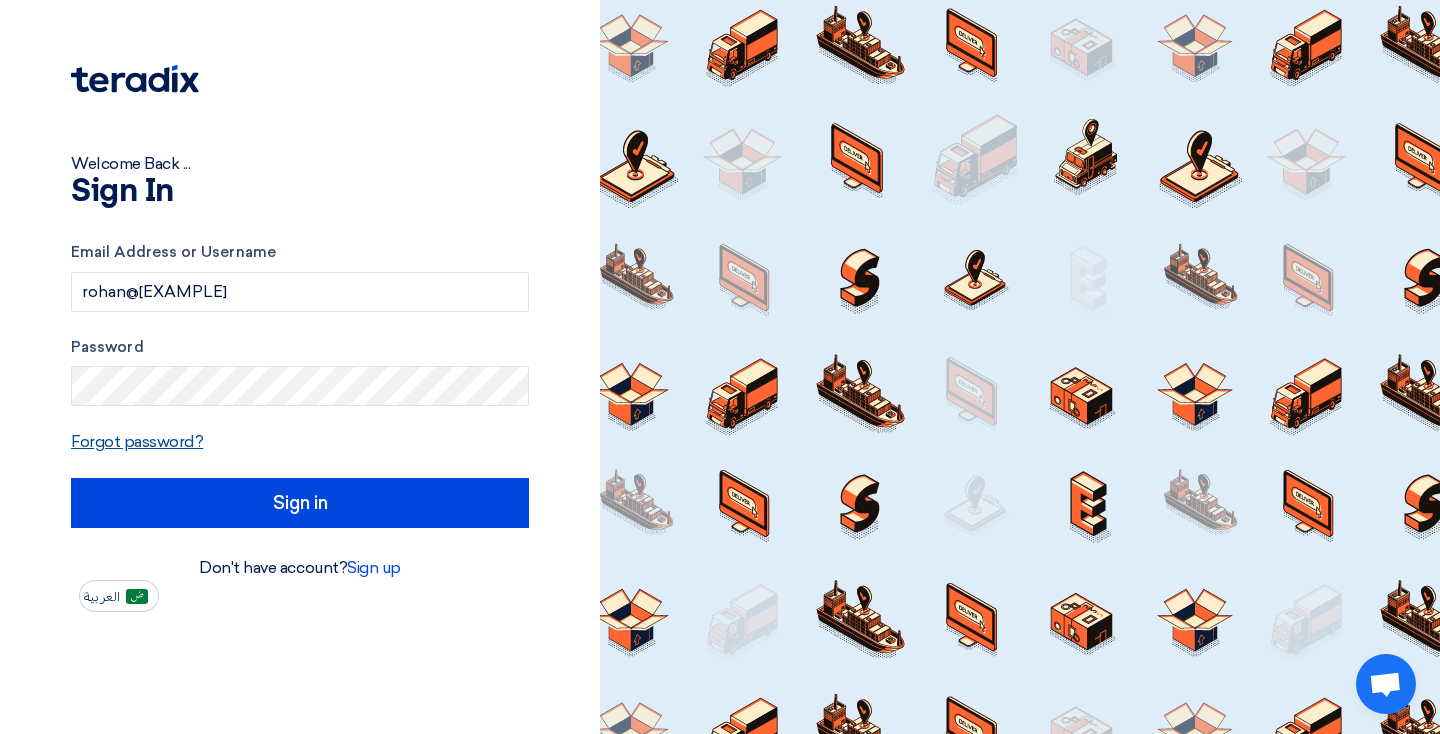 click on "Forgot password?" 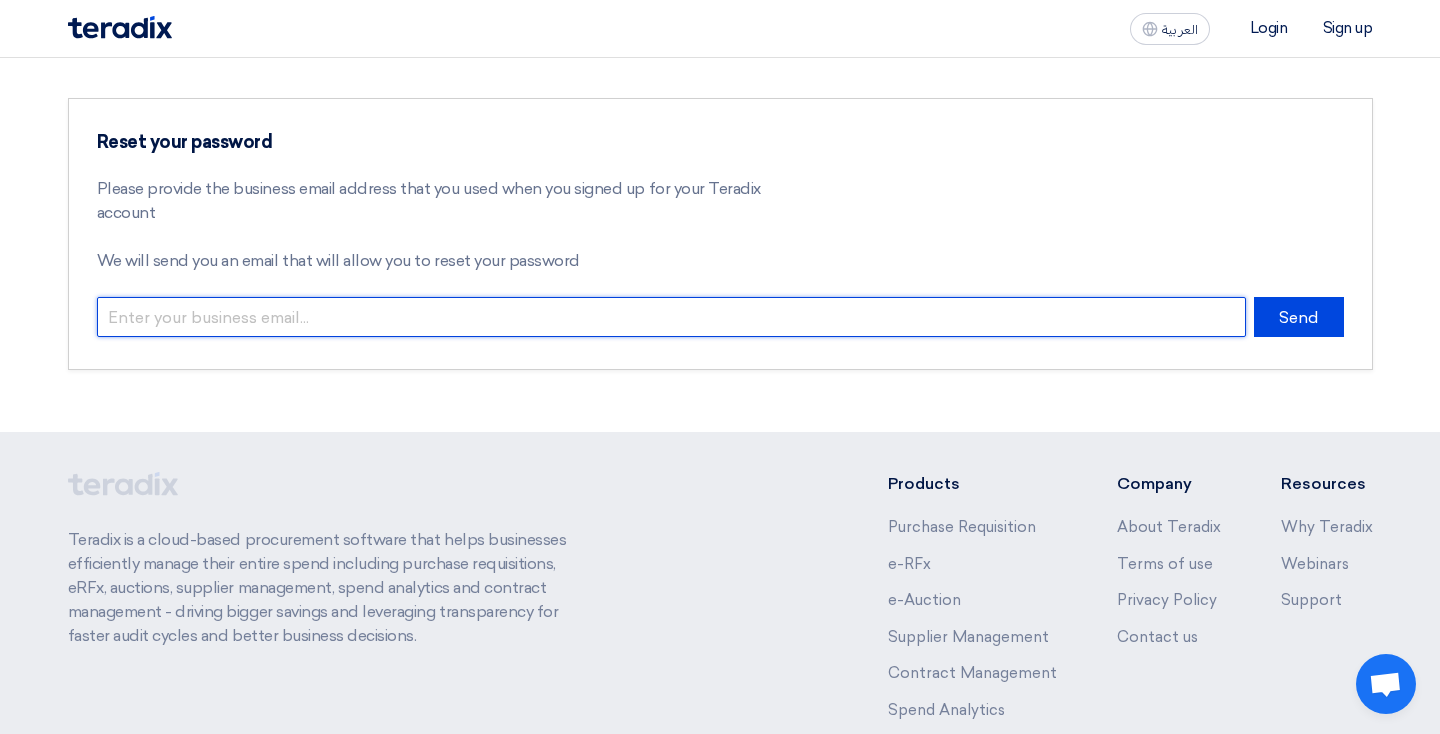 click at bounding box center (671, 317) 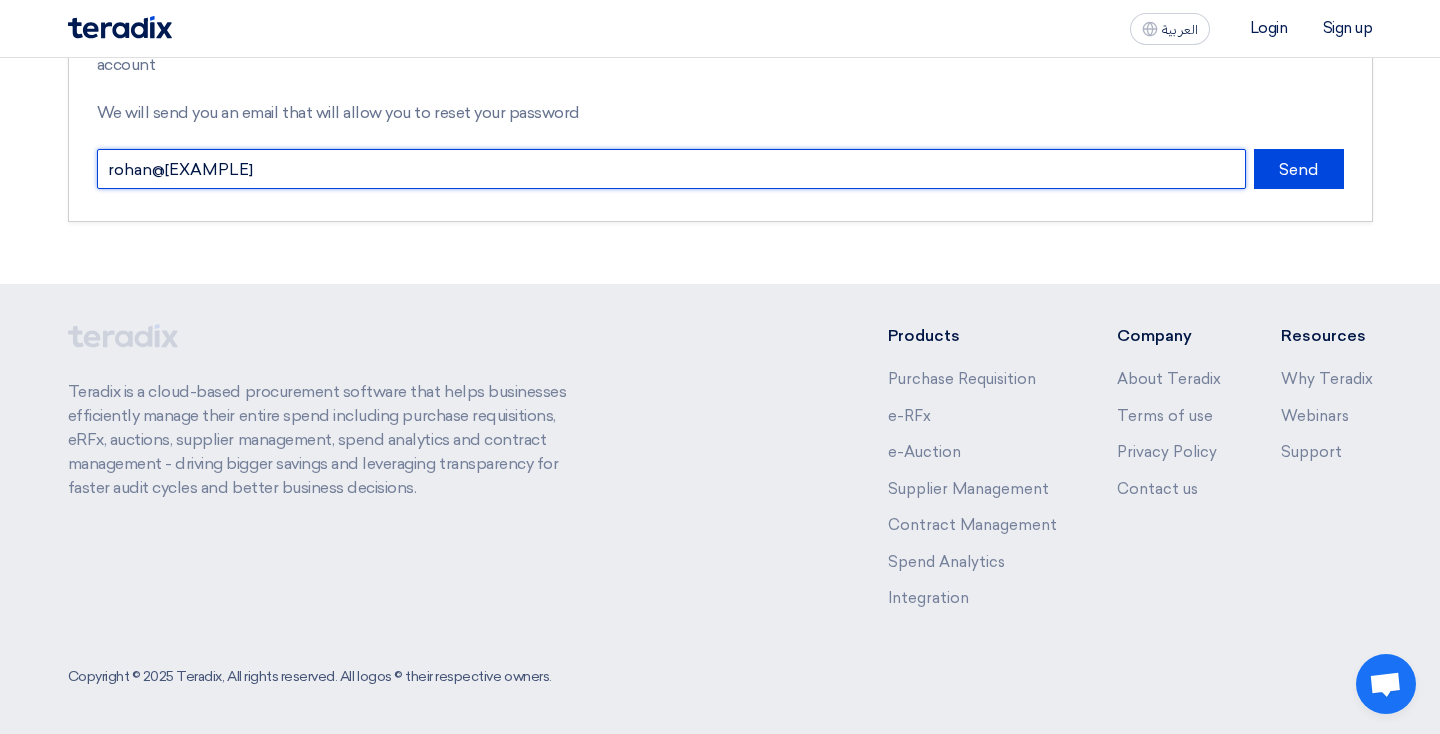 scroll, scrollTop: 147, scrollLeft: 0, axis: vertical 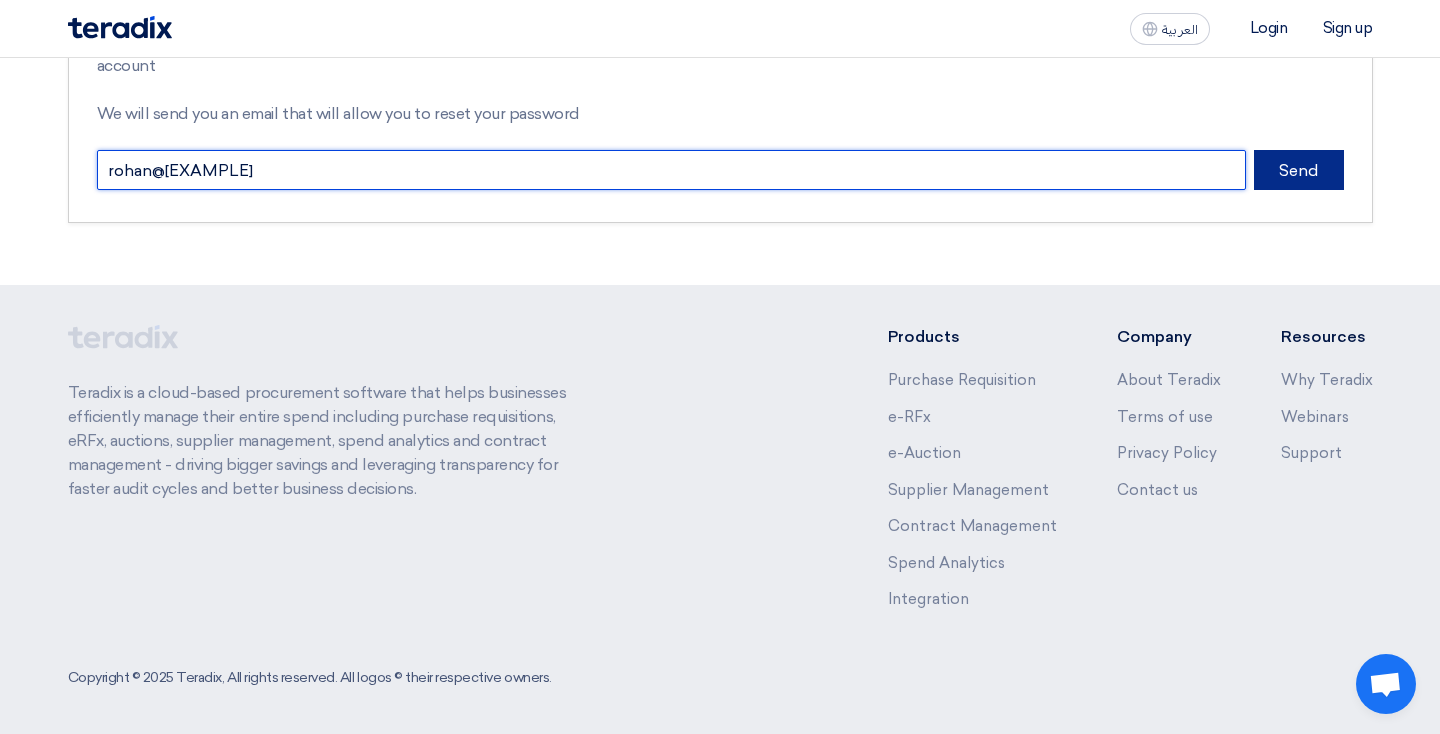 type on "rohan@fairplatz.com" 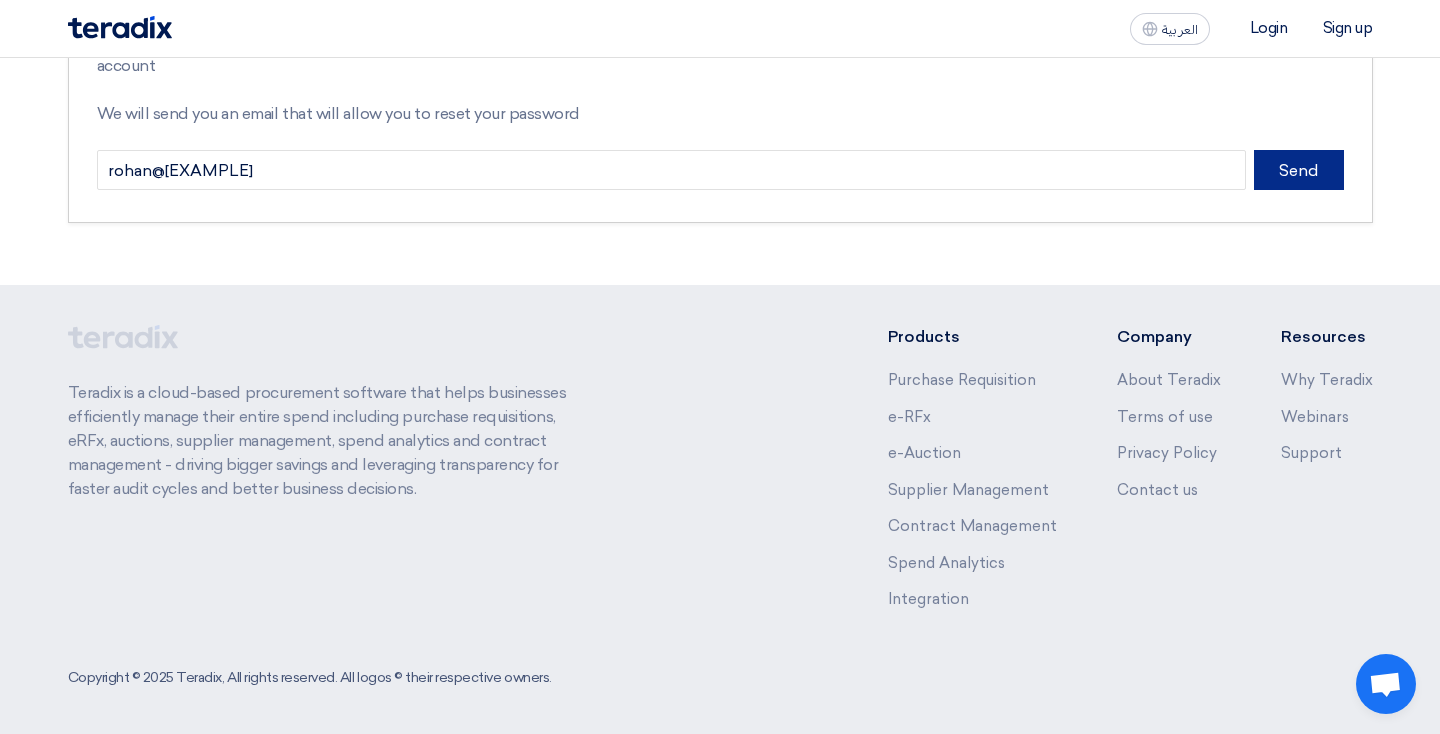 click on "Send" 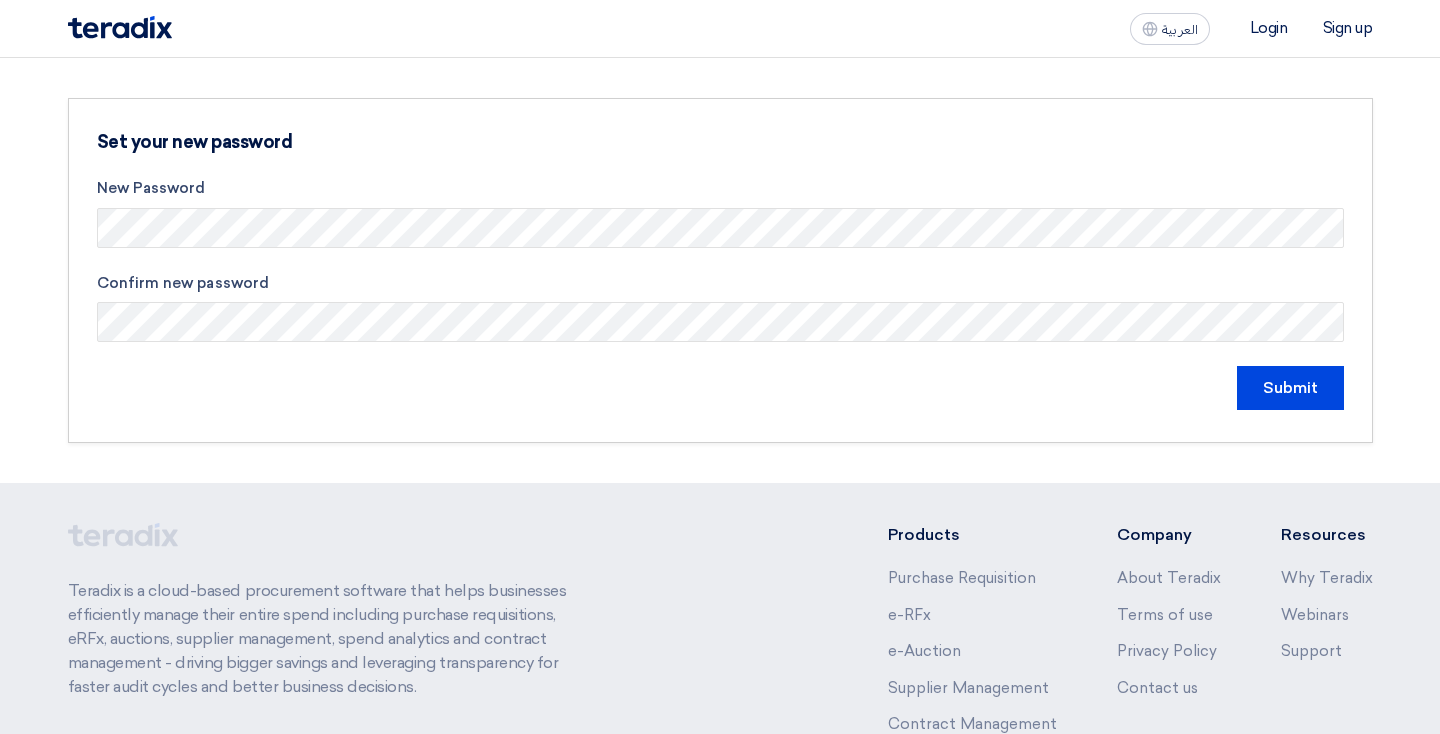 scroll, scrollTop: 0, scrollLeft: 0, axis: both 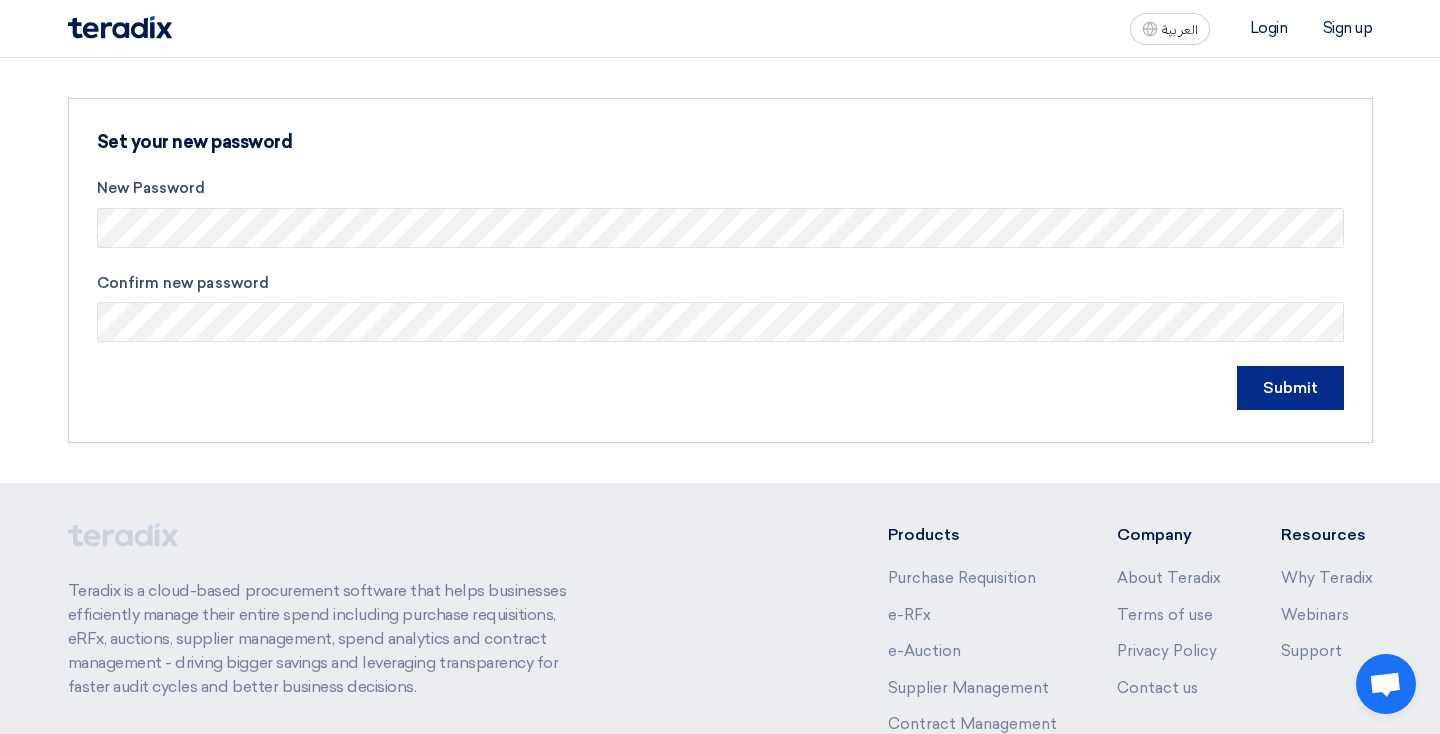 click on "Submit" 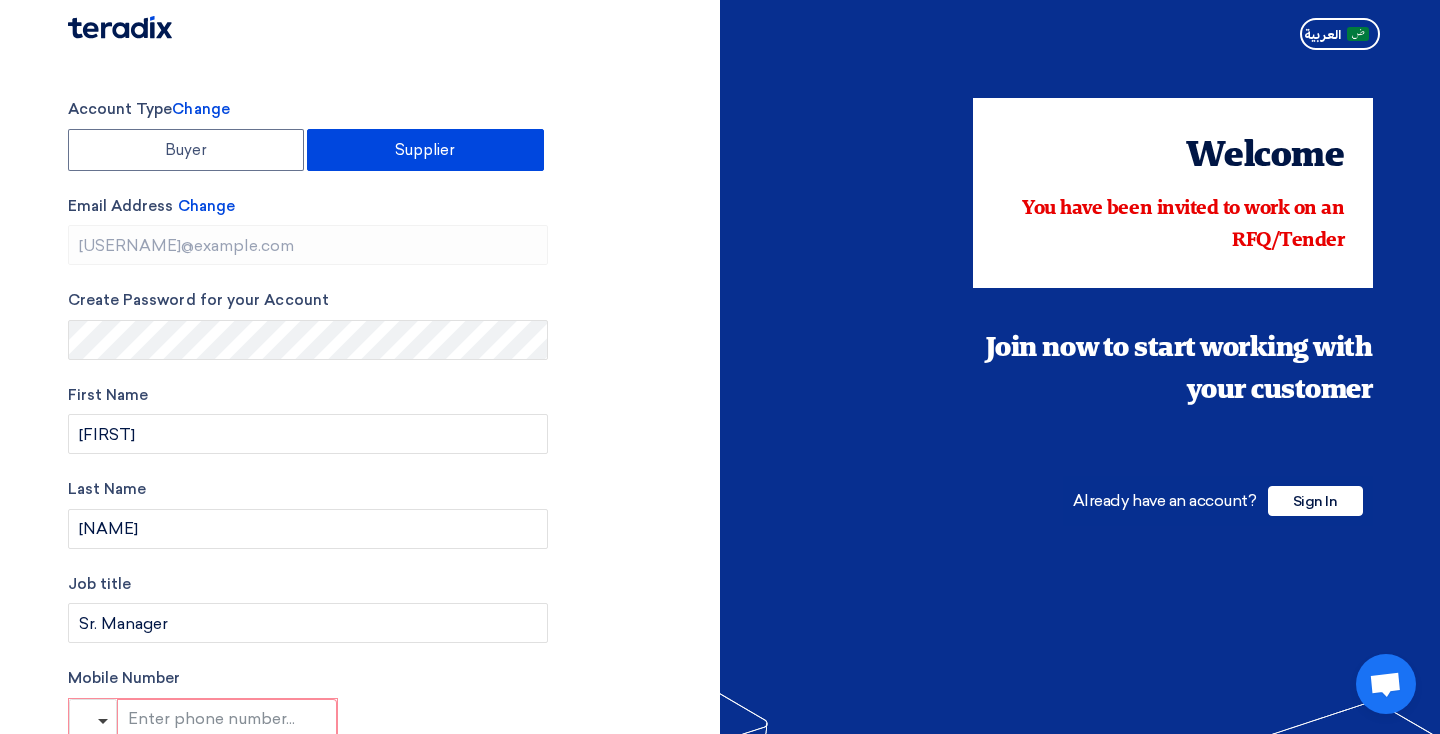 scroll, scrollTop: 310, scrollLeft: 0, axis: vertical 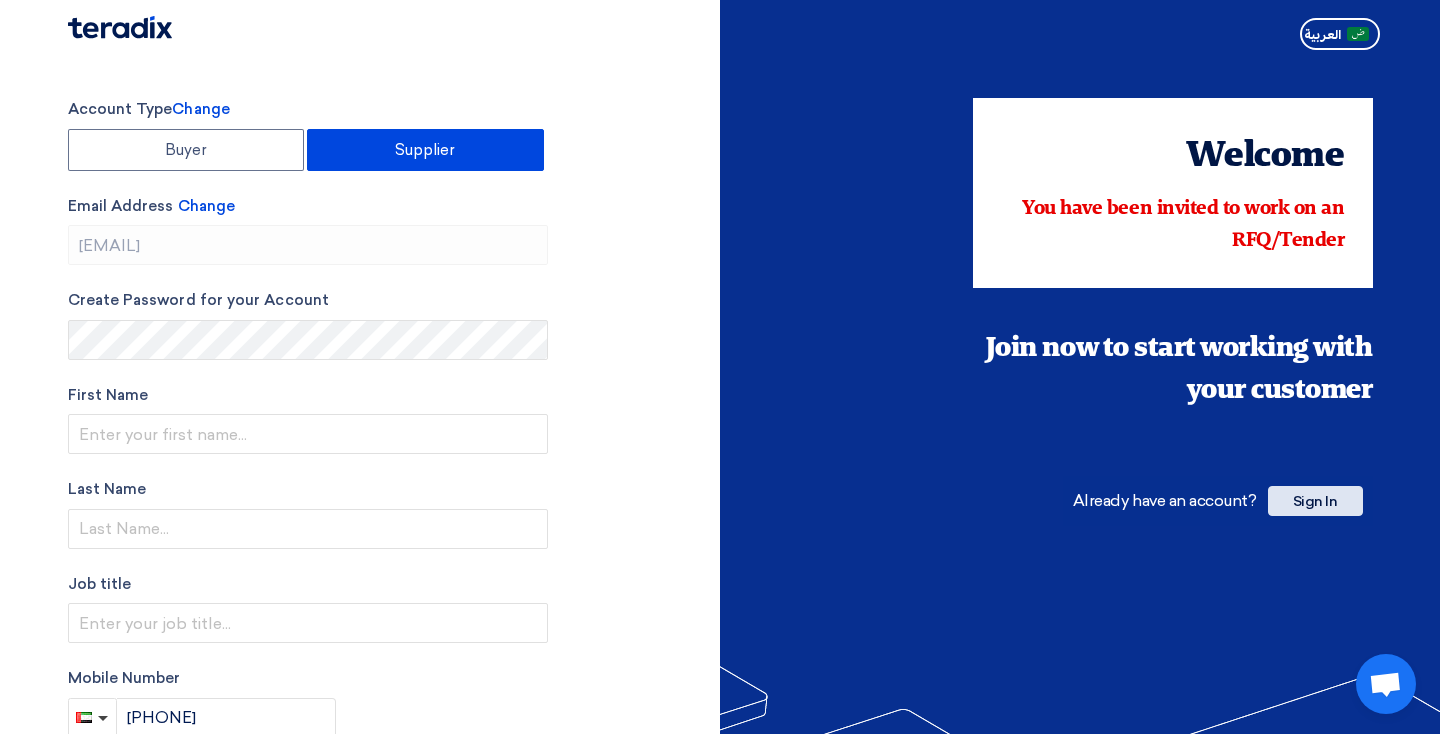 click on "Sign In" 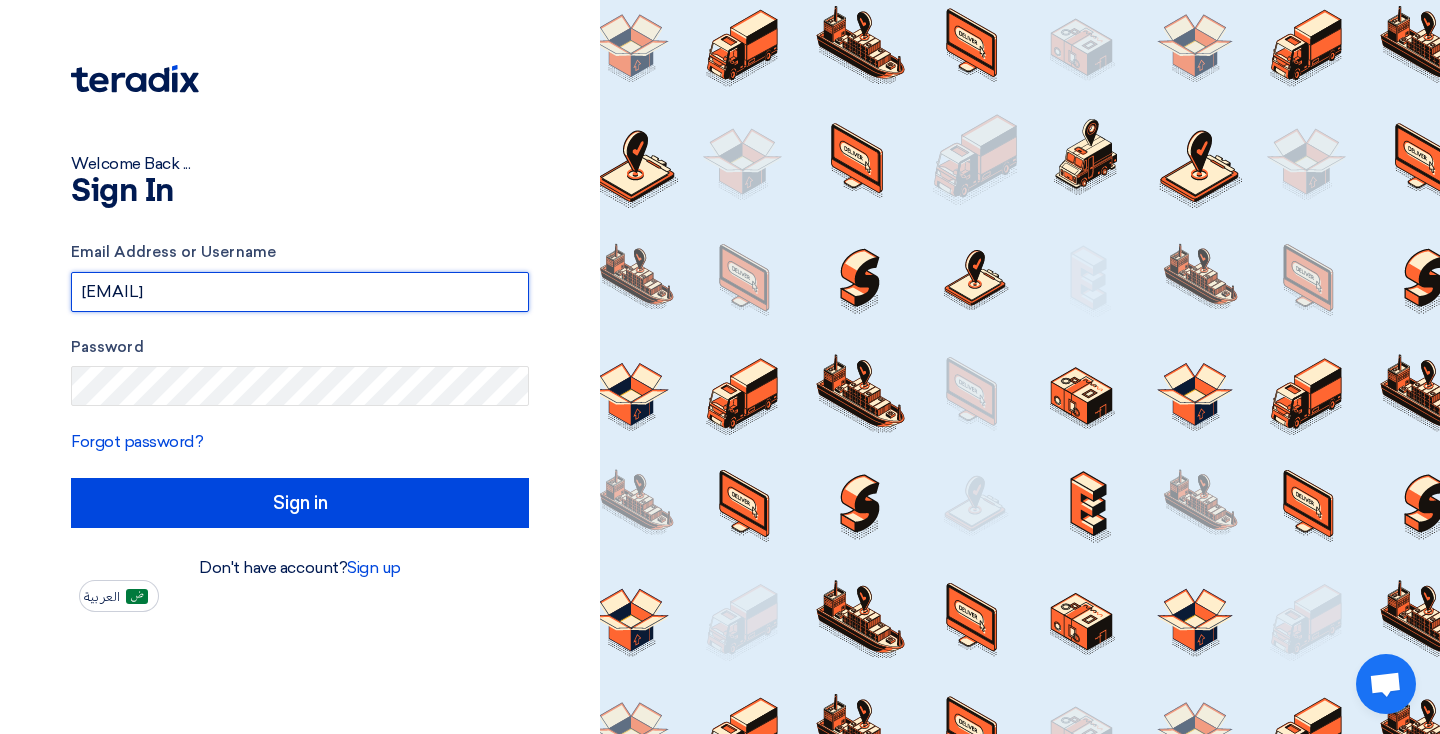 type on "rohan@[EXAMPLE]" 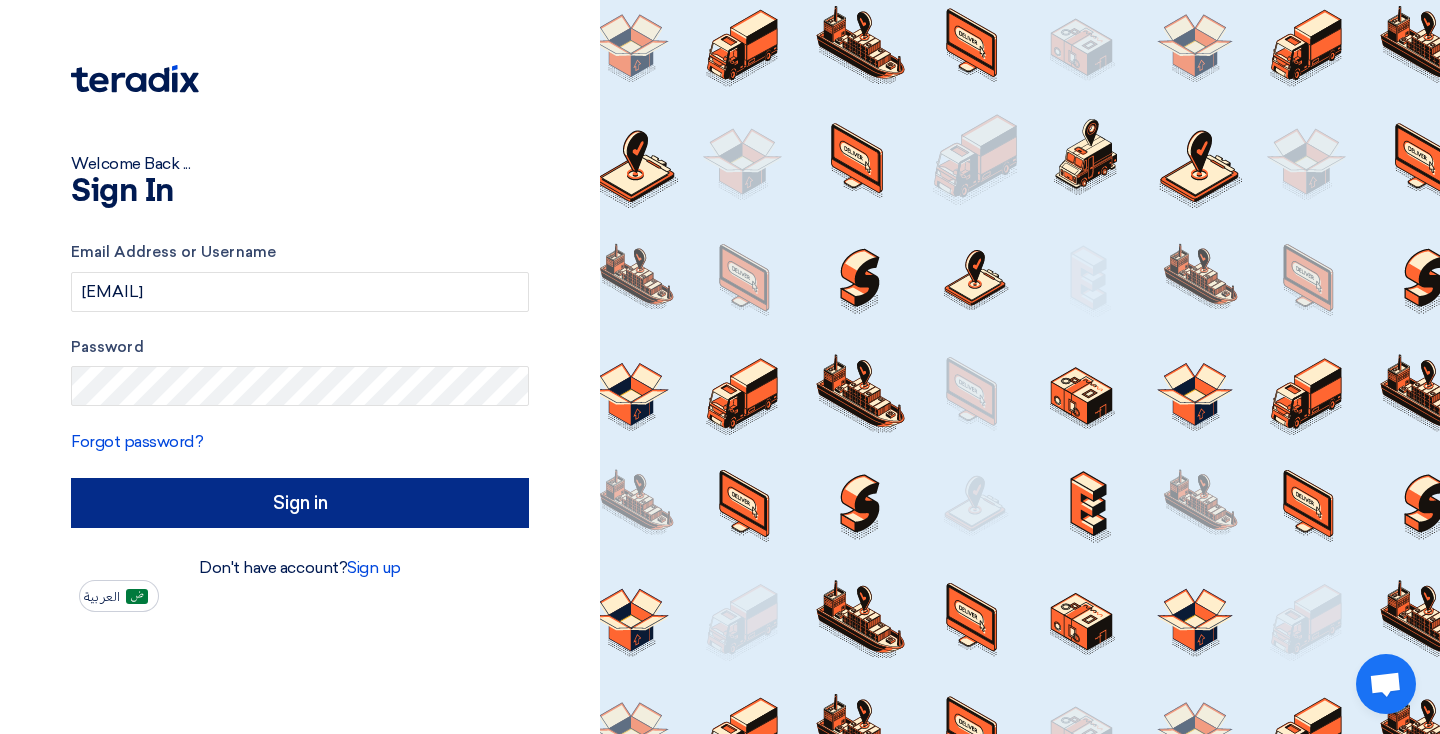 click on "Sign in" 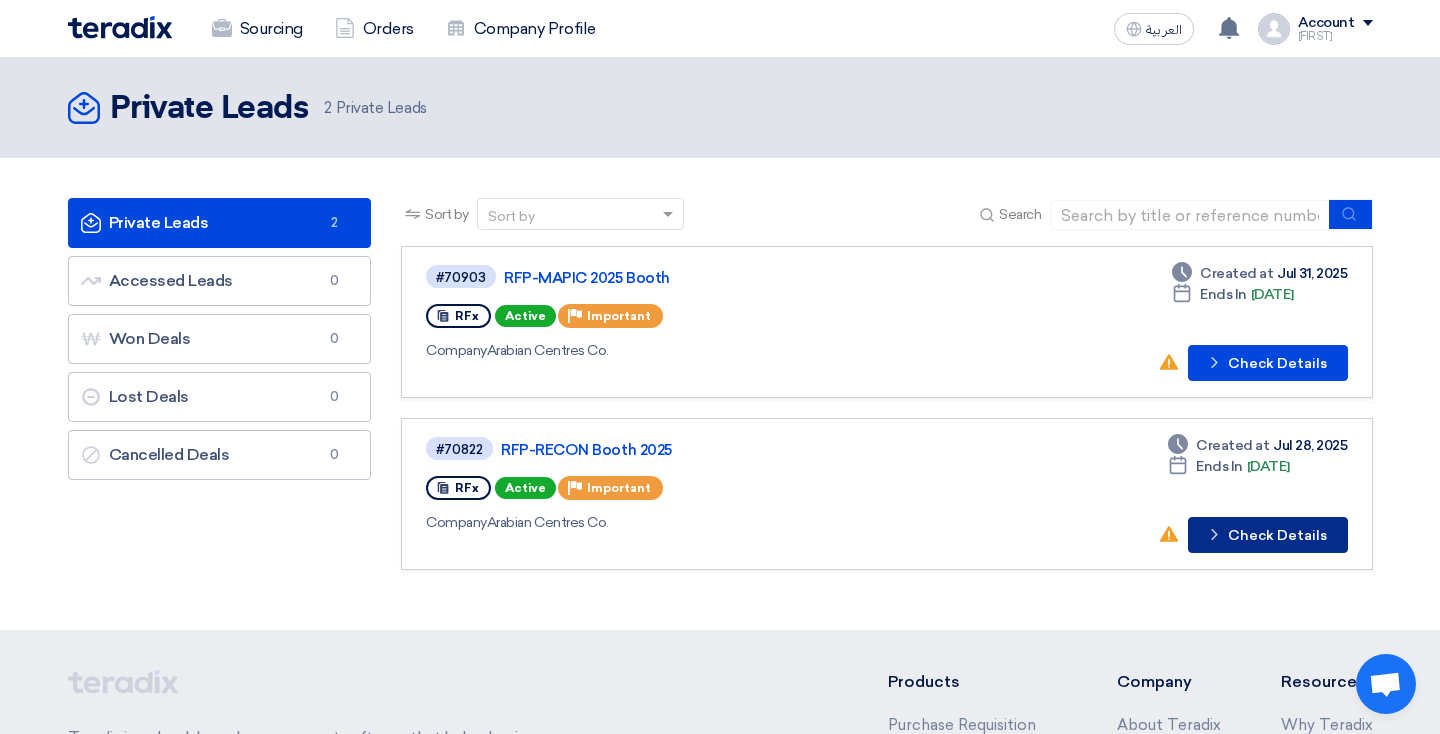 click on "Check details
Check Details" 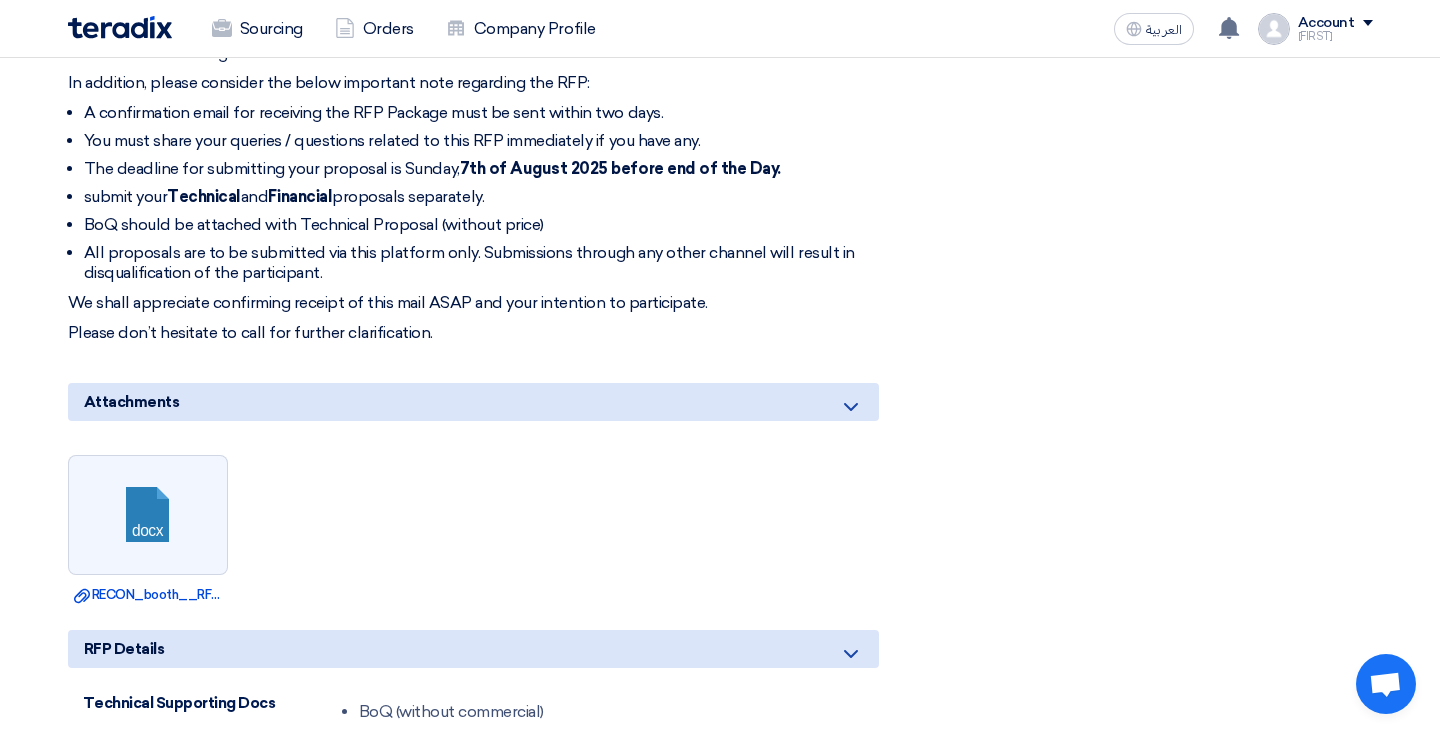 scroll, scrollTop: 962, scrollLeft: 0, axis: vertical 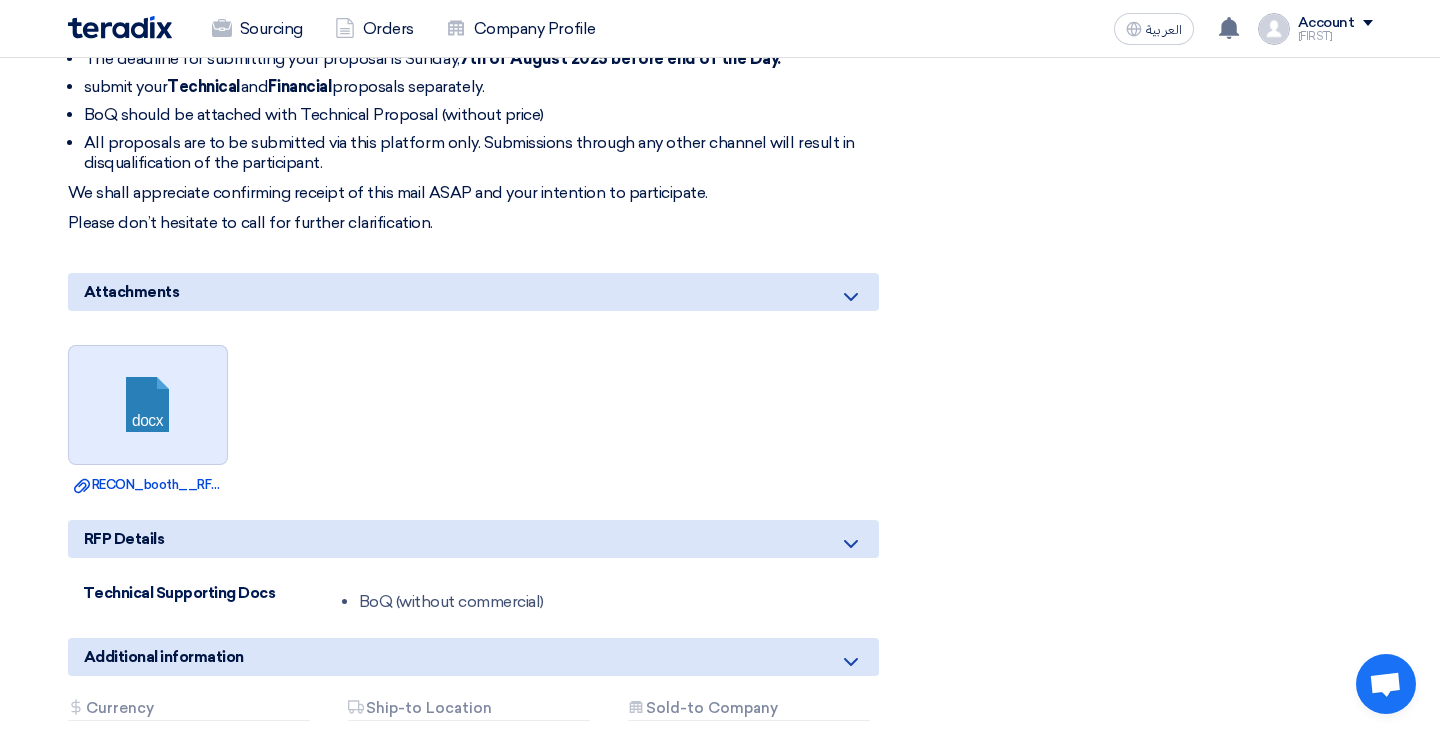 click at bounding box center (149, 406) 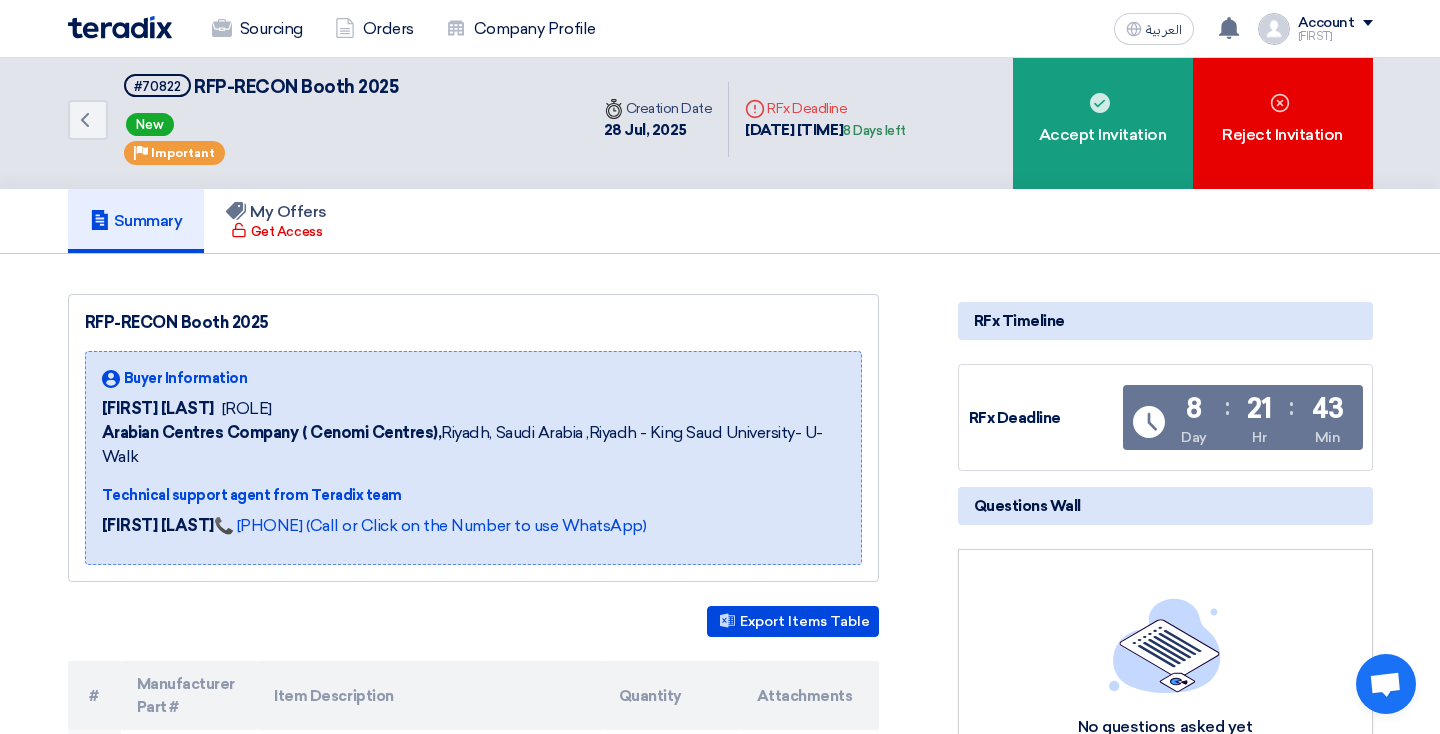 scroll, scrollTop: 0, scrollLeft: 0, axis: both 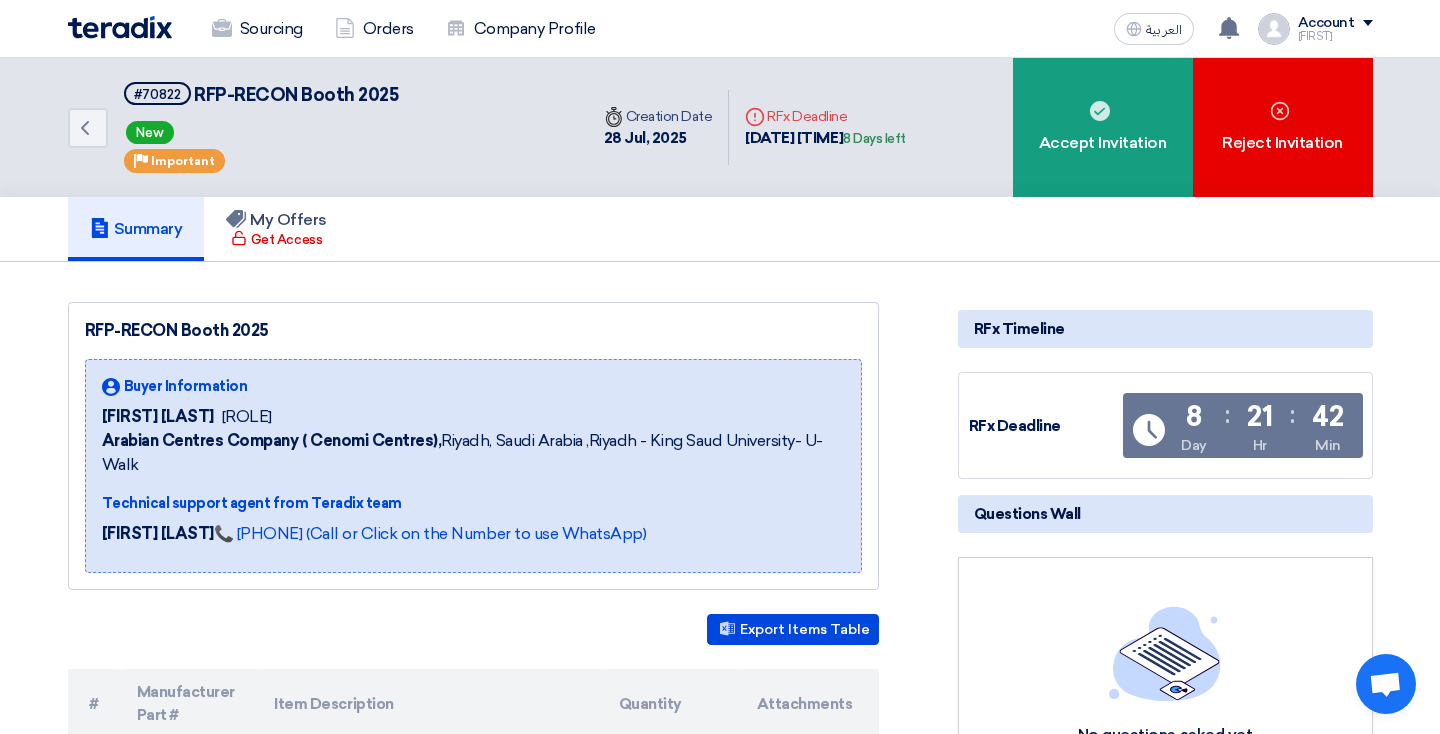 click 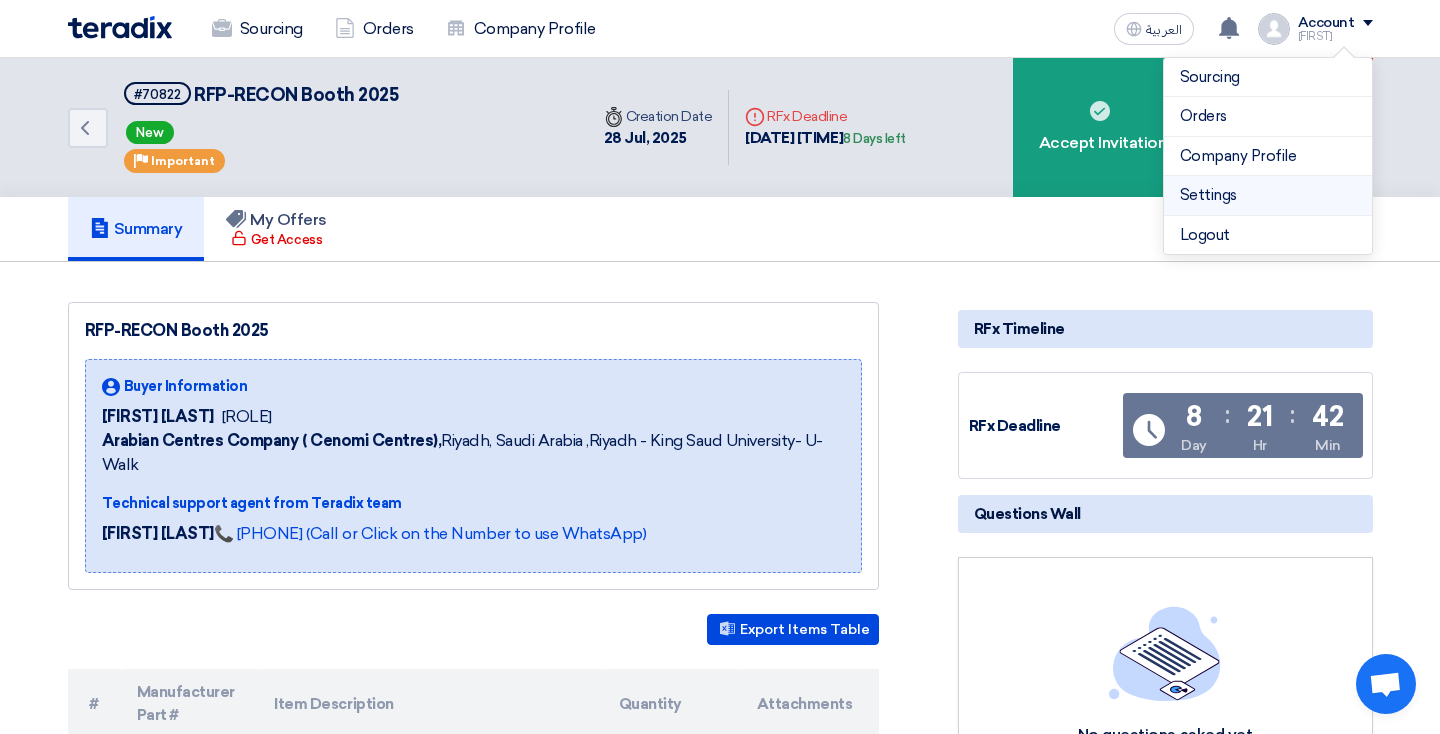 click on "Settings" 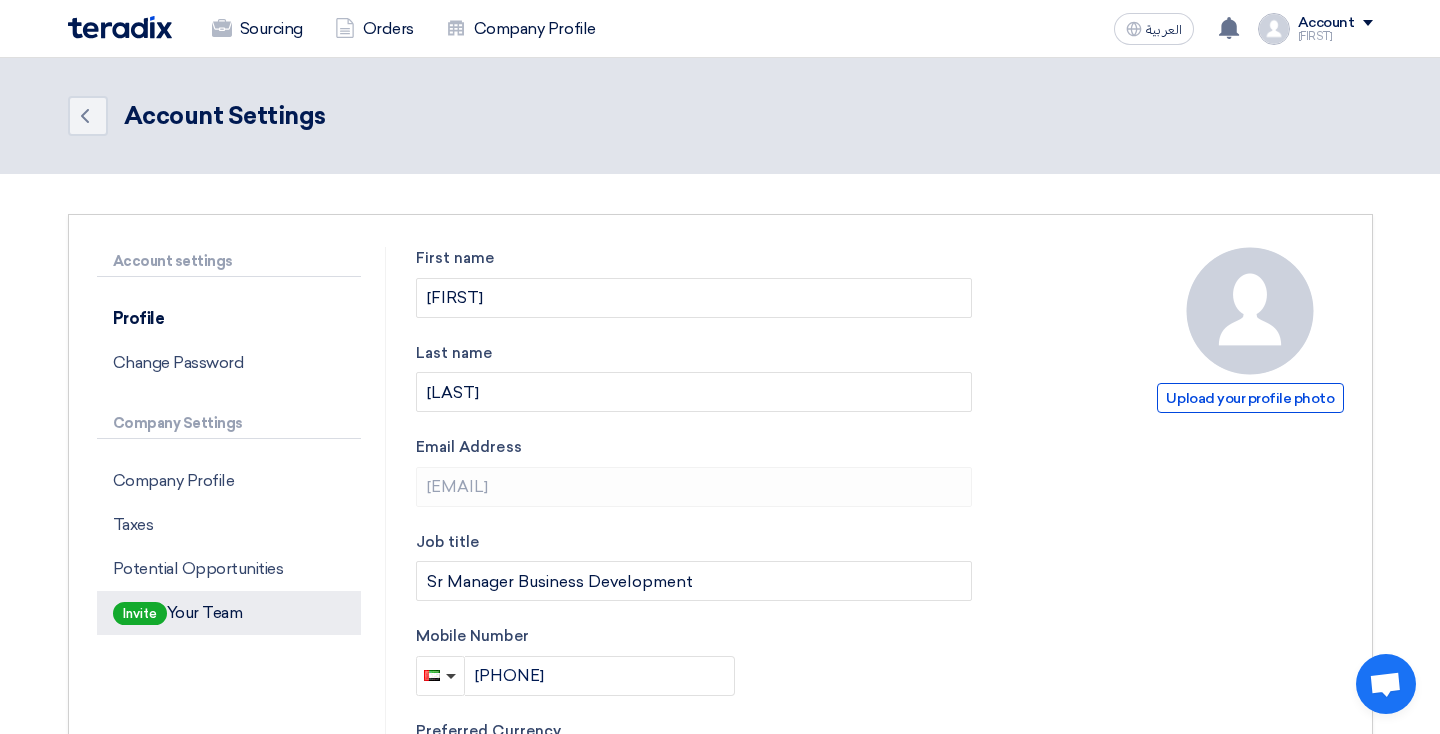 click on "Invite" 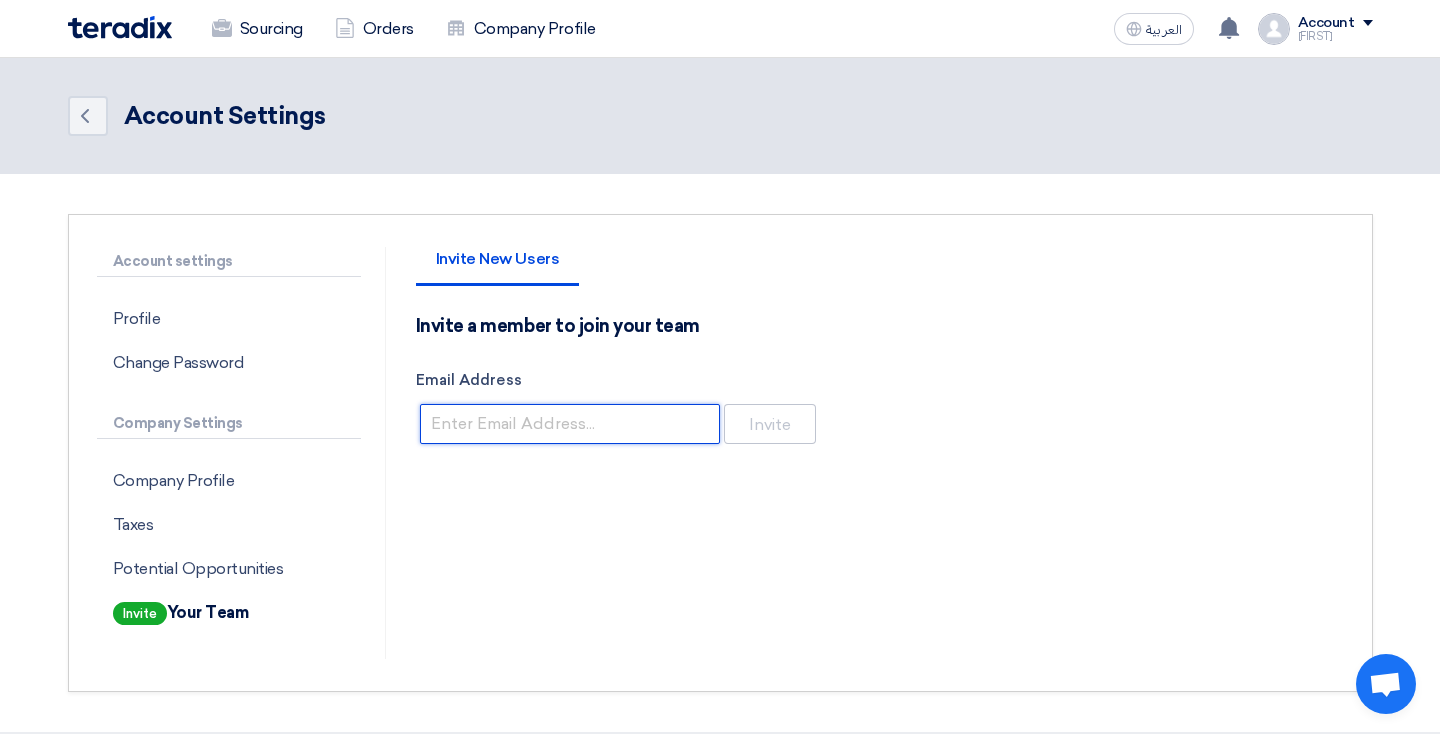 click on "Email Address" at bounding box center [570, 424] 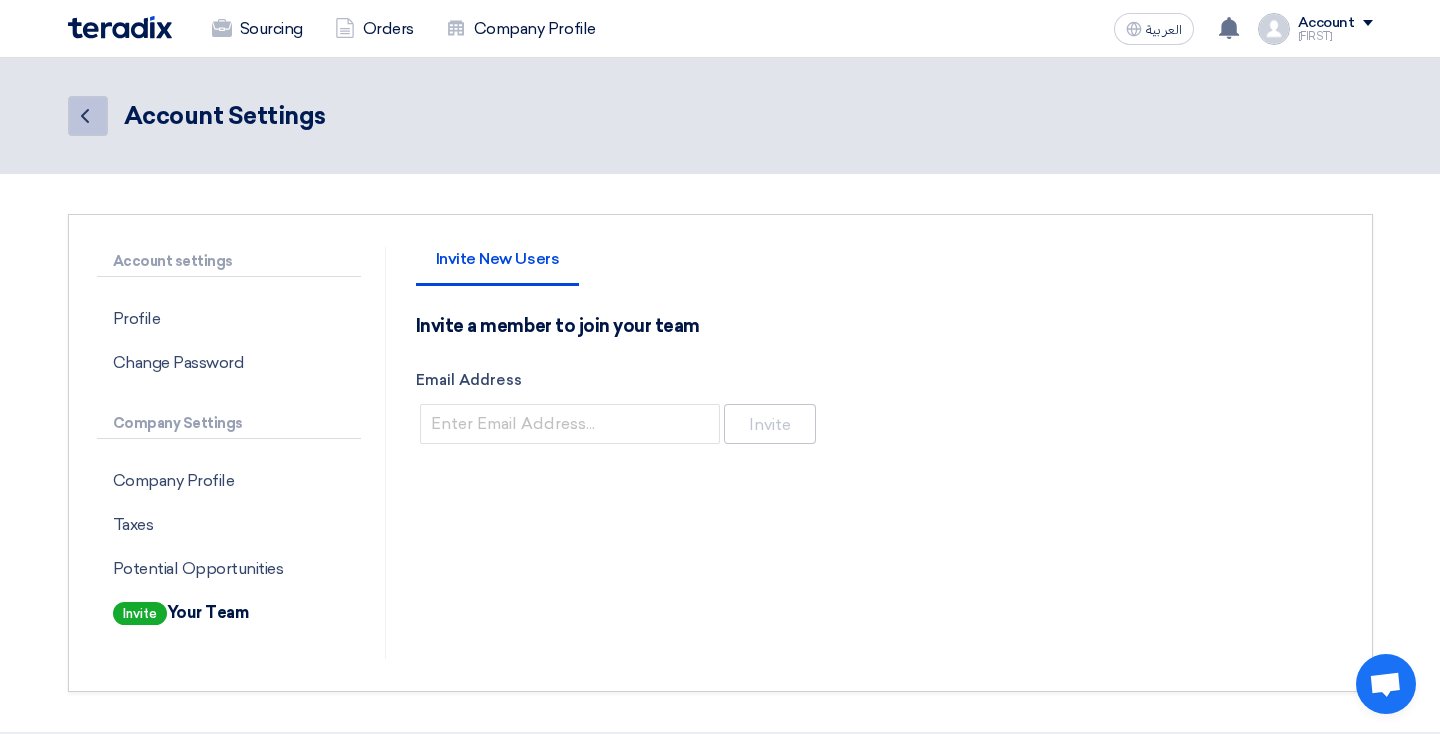click on "Back" 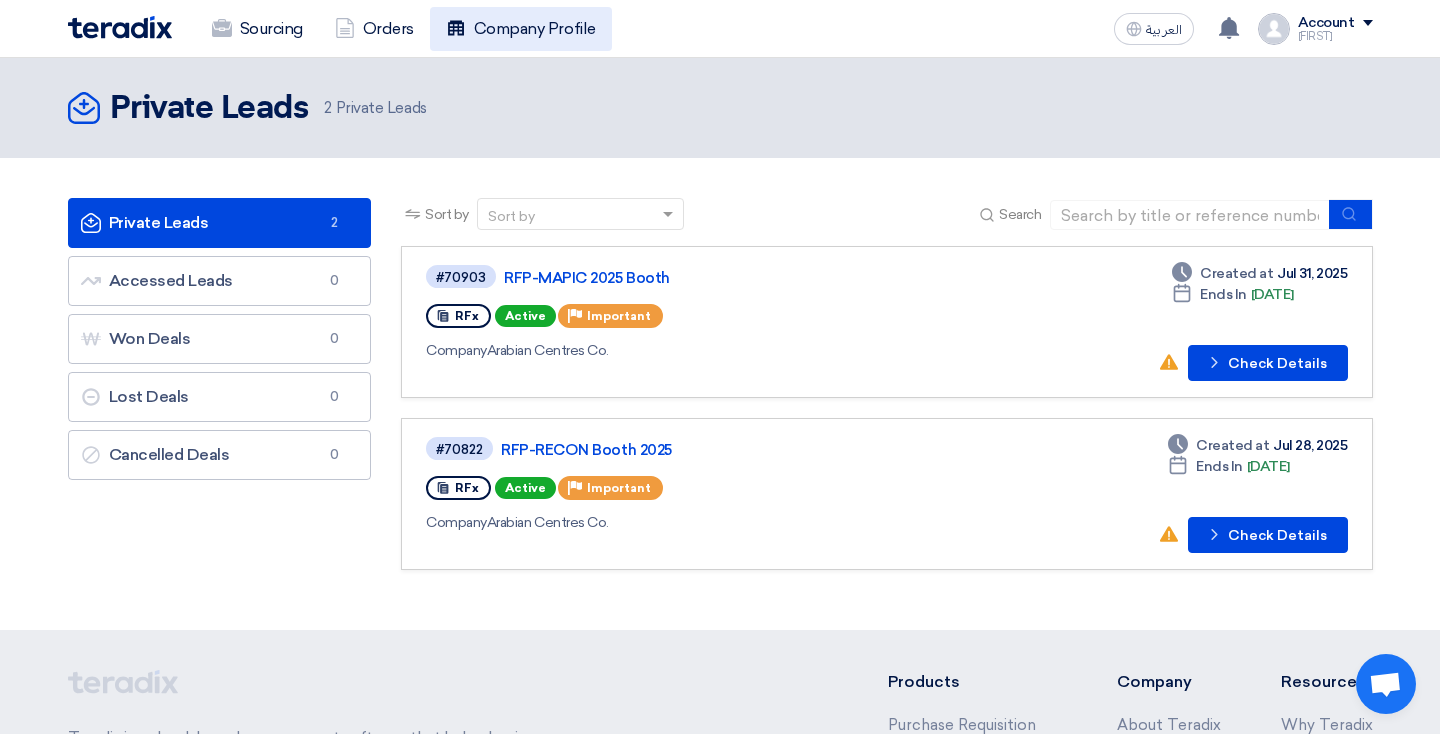 drag, startPoint x: 757, startPoint y: 22, endPoint x: 435, endPoint y: 35, distance: 322.26233 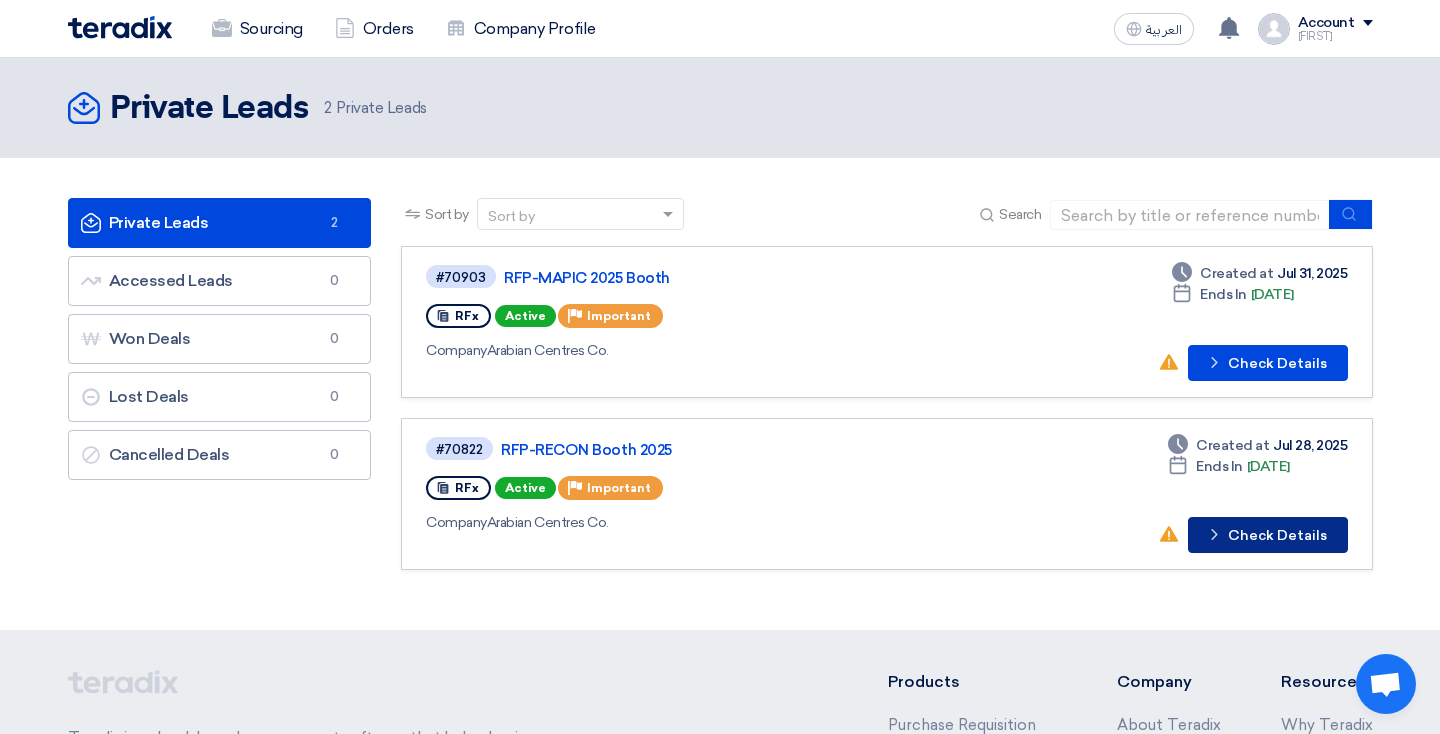 click on "Check details
Check Details" 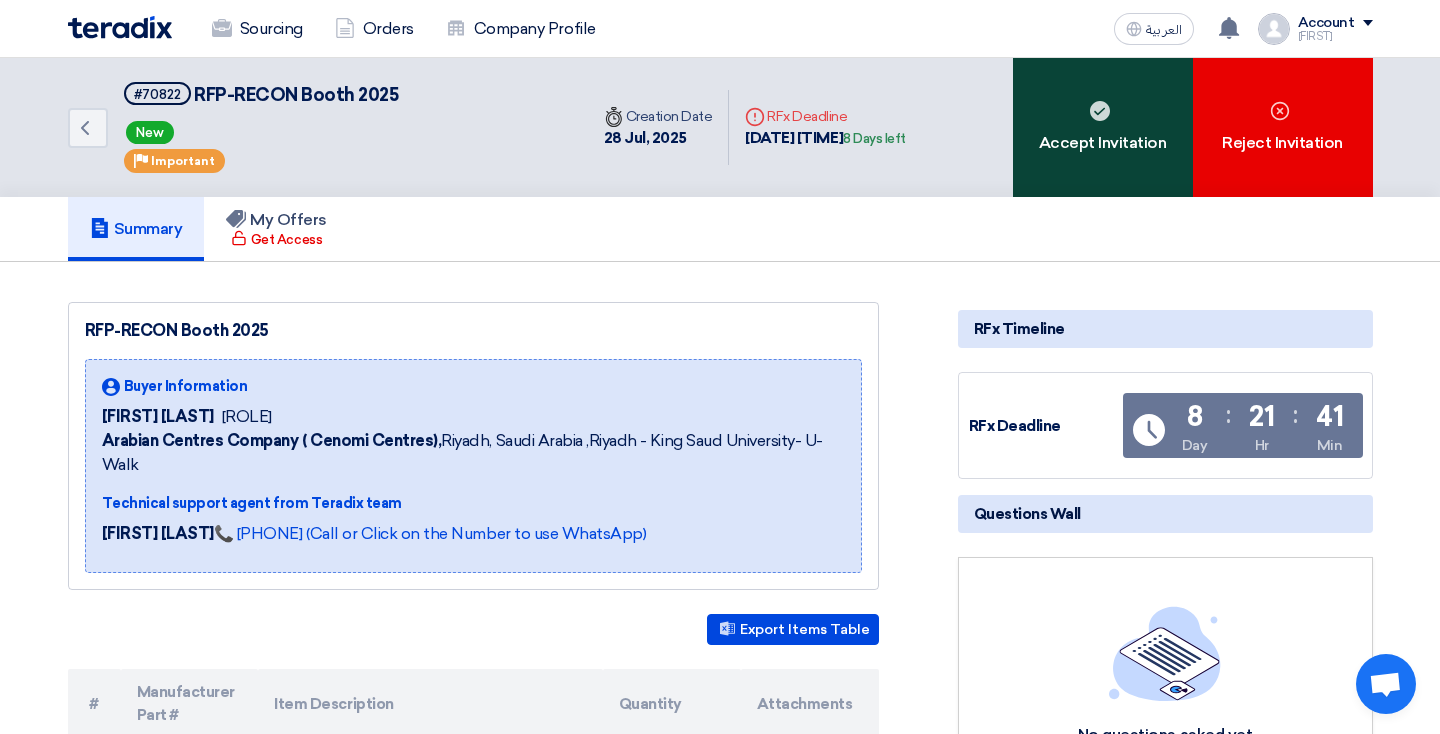 click on "Accept Invitation" 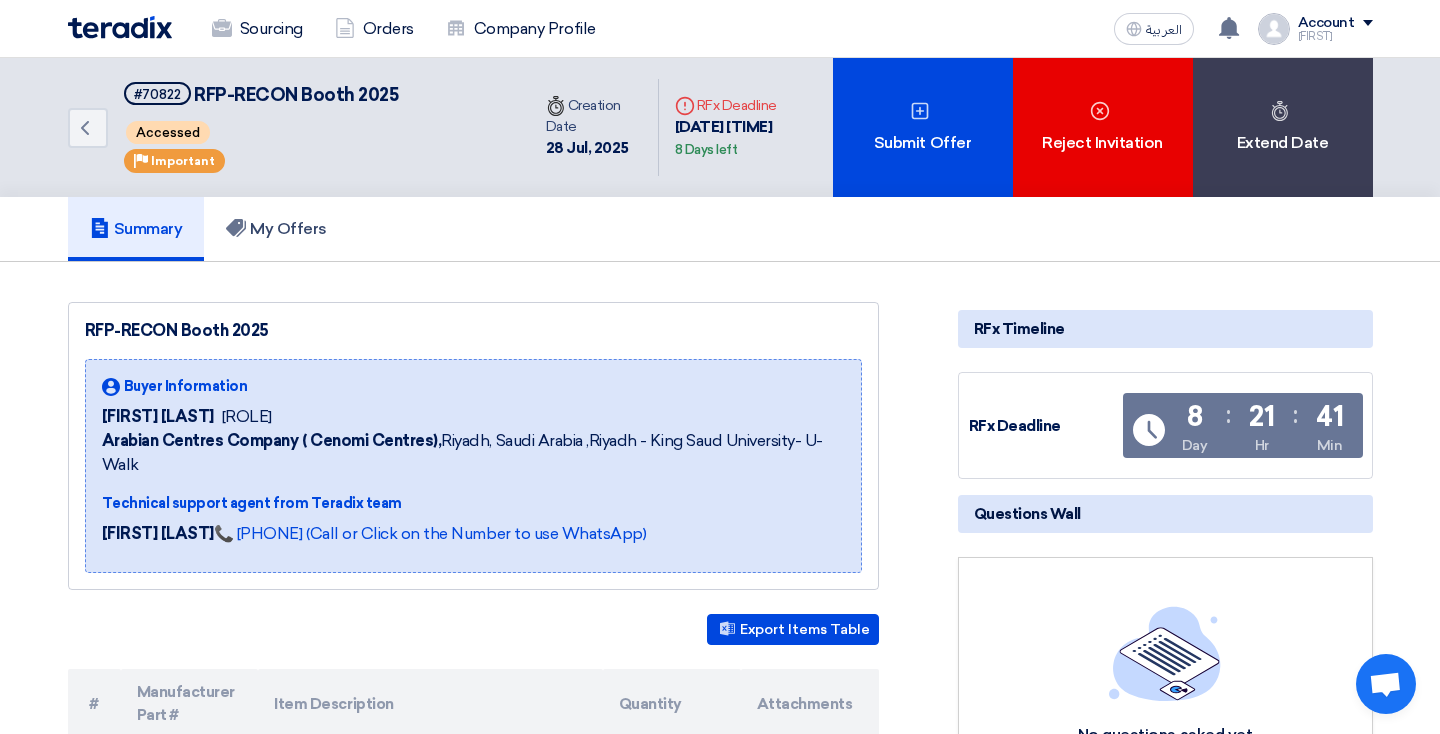 scroll, scrollTop: 0, scrollLeft: 0, axis: both 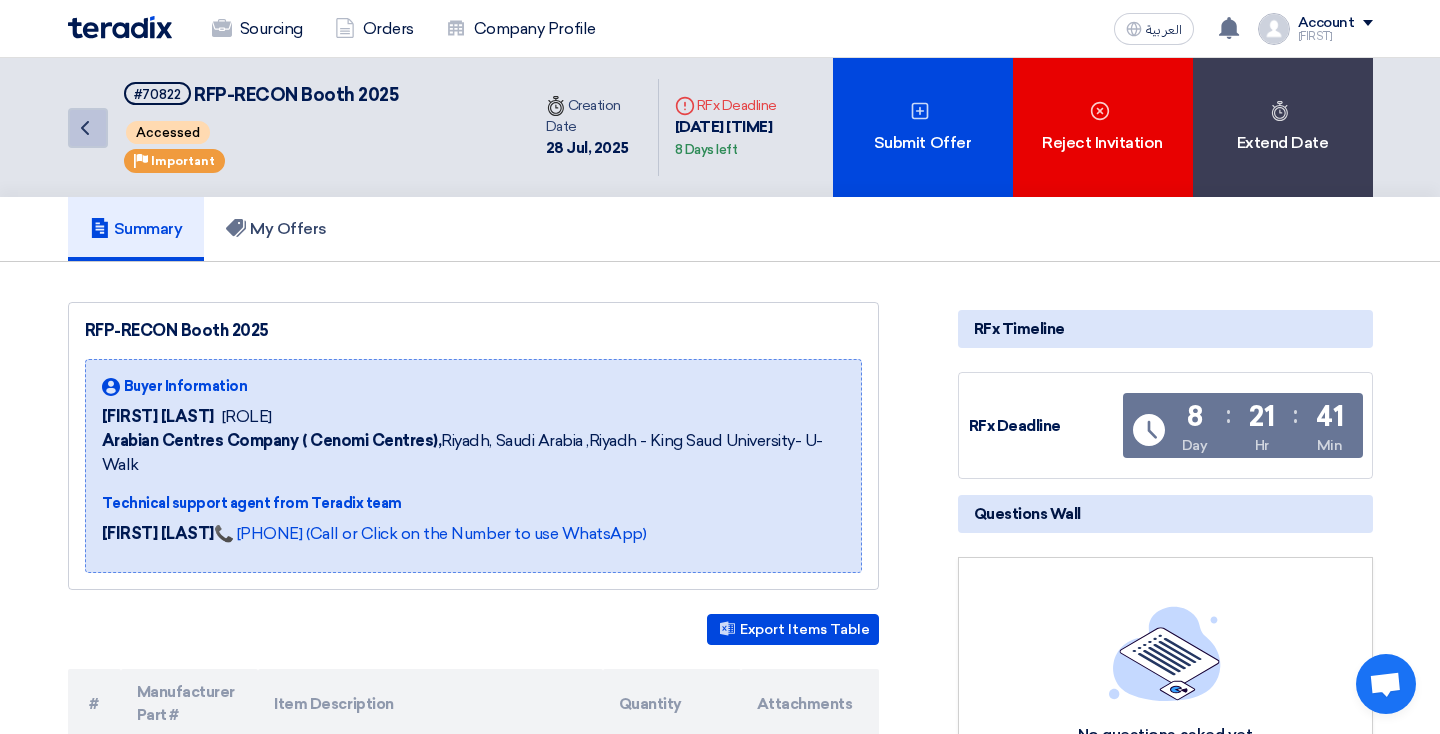 click on "Back" 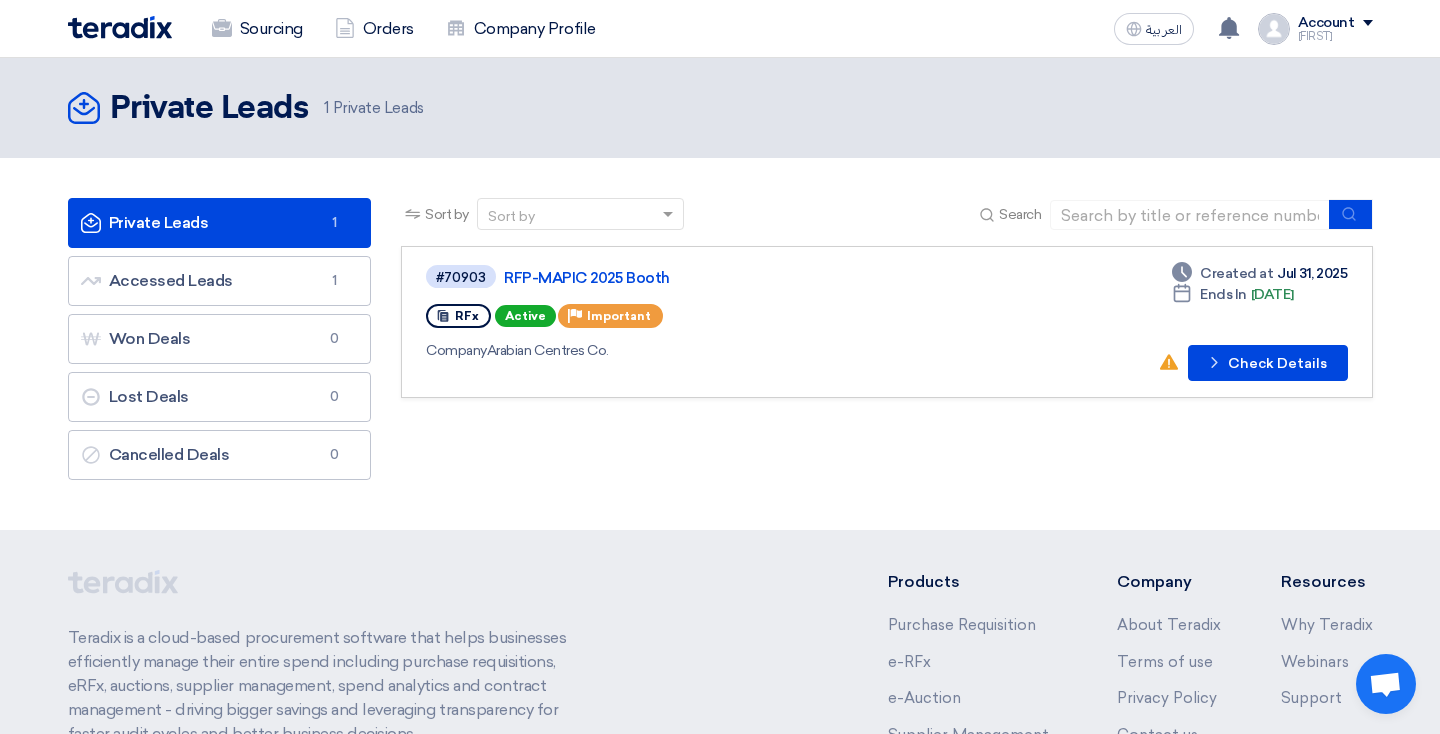 scroll, scrollTop: 0, scrollLeft: 0, axis: both 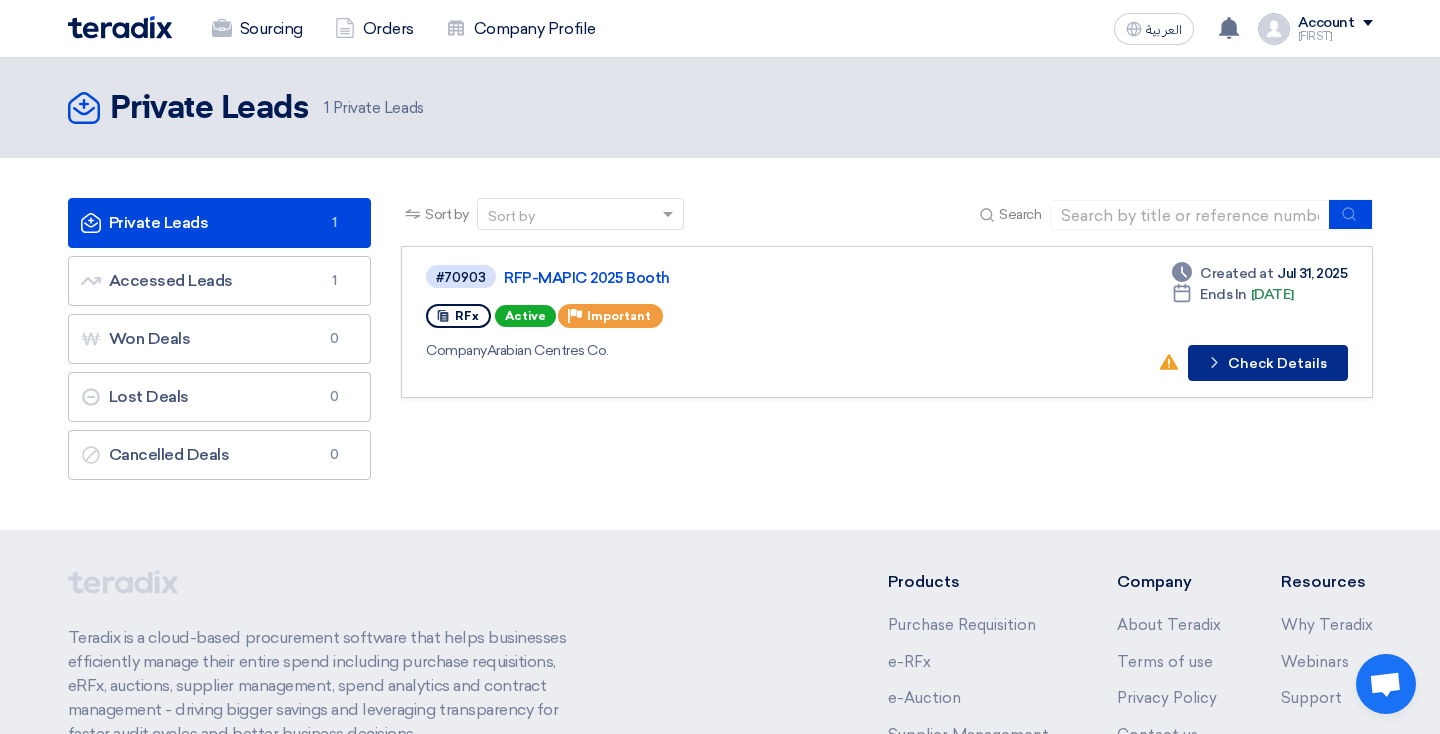click on "Check details
Check Details" 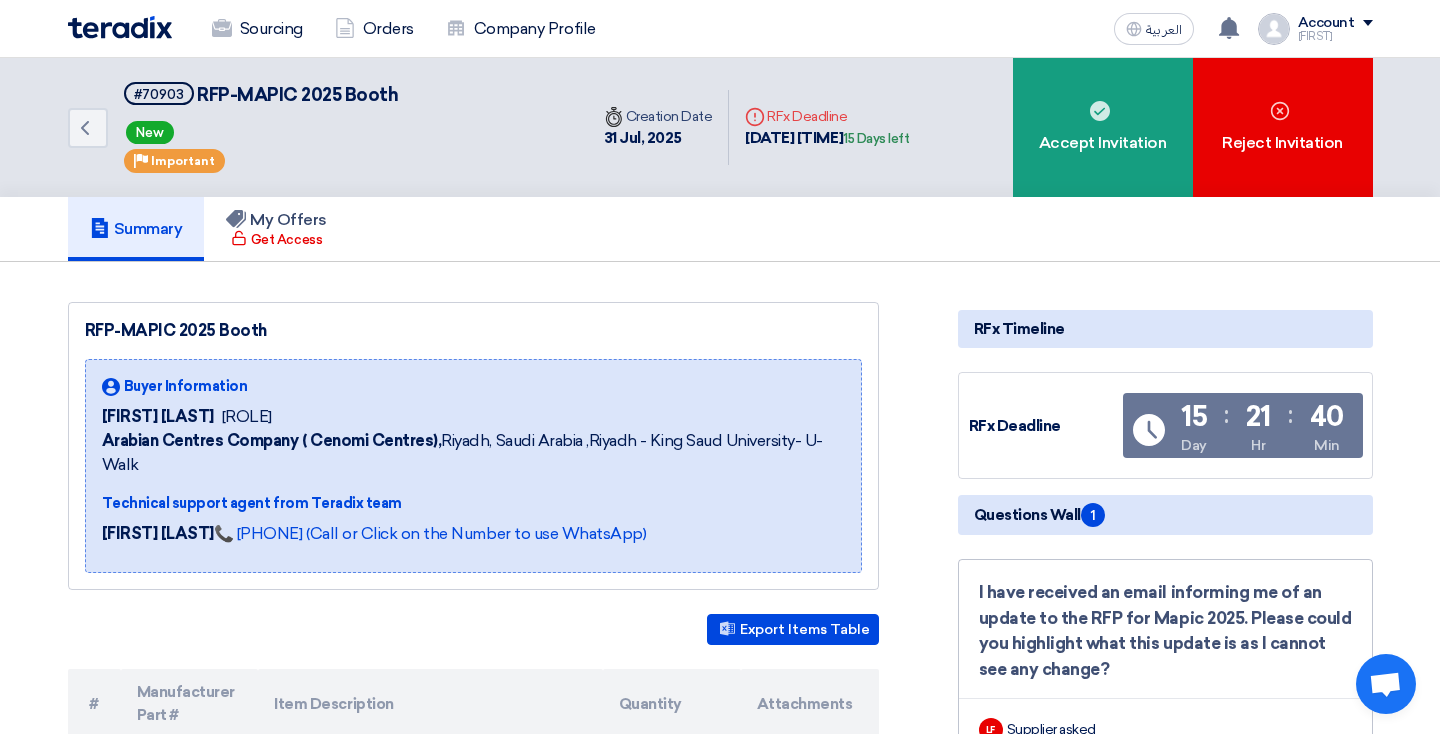 scroll, scrollTop: 0, scrollLeft: 0, axis: both 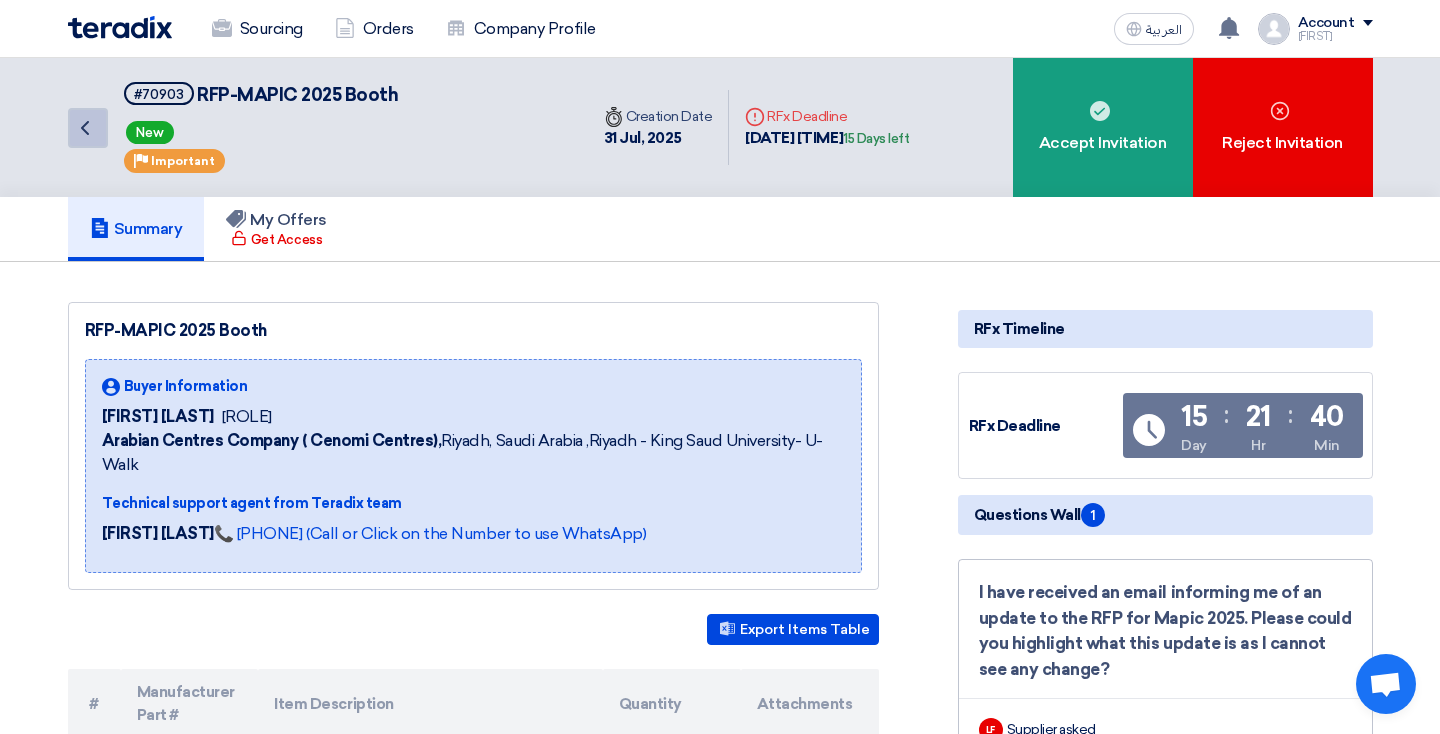 click on "Back" 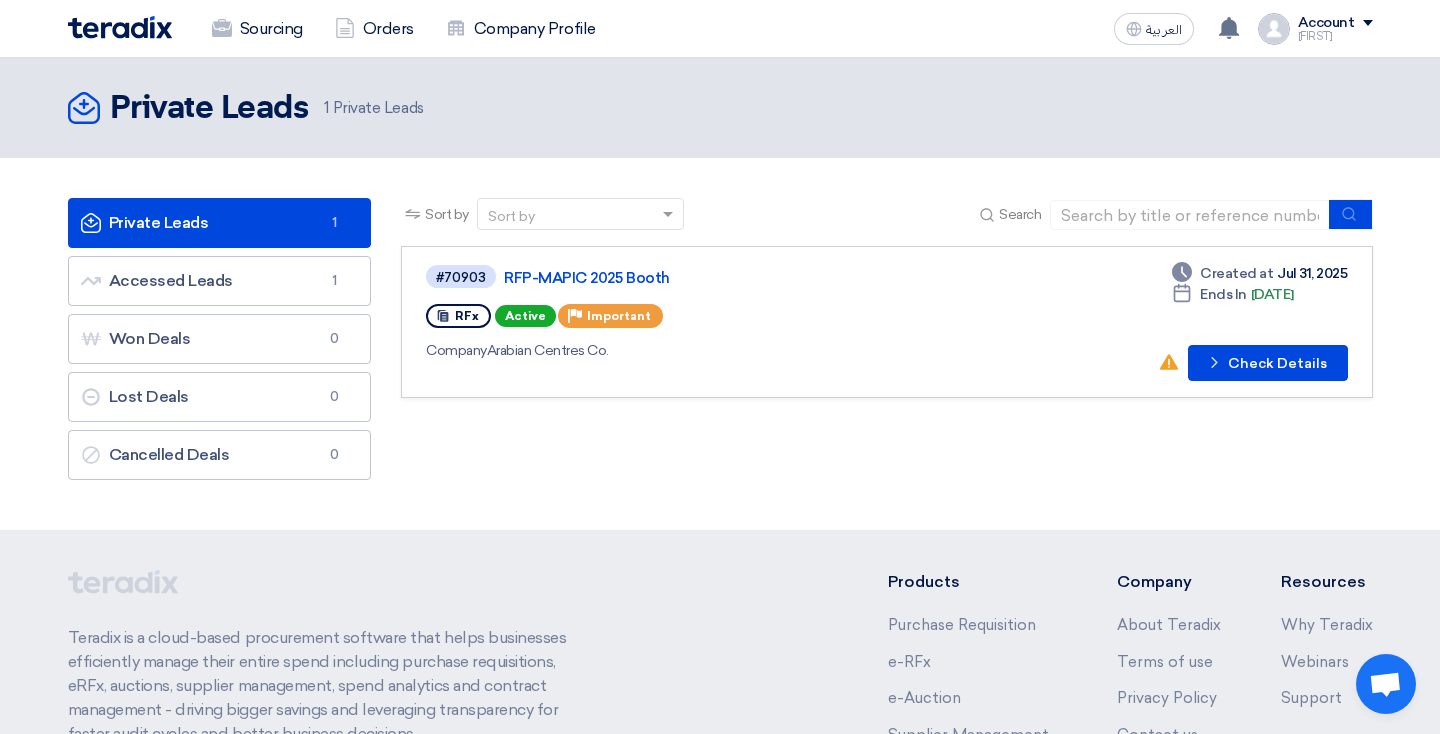 click on "Sort by
Sort by
Search
Category
Owner
Type" 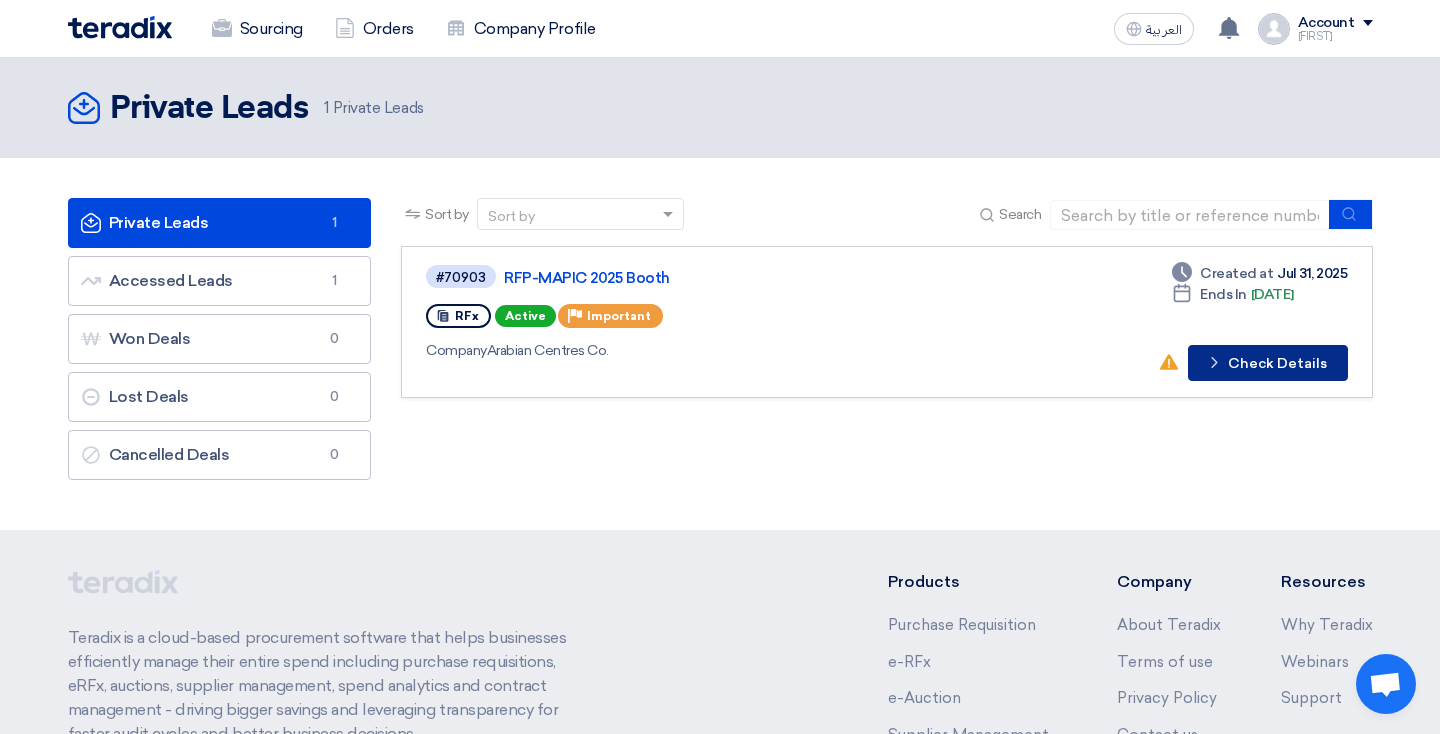 click on "Check details
Check Details" 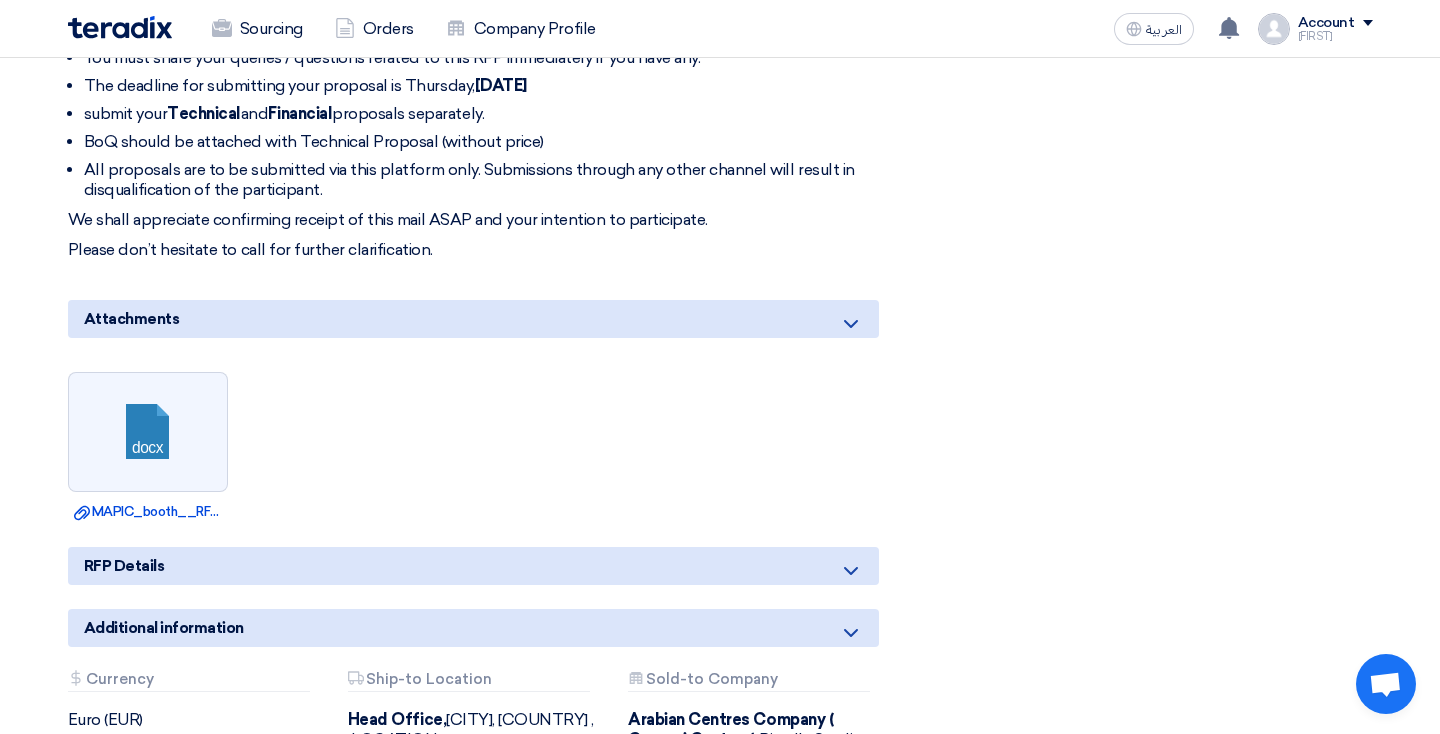 scroll, scrollTop: 908, scrollLeft: 0, axis: vertical 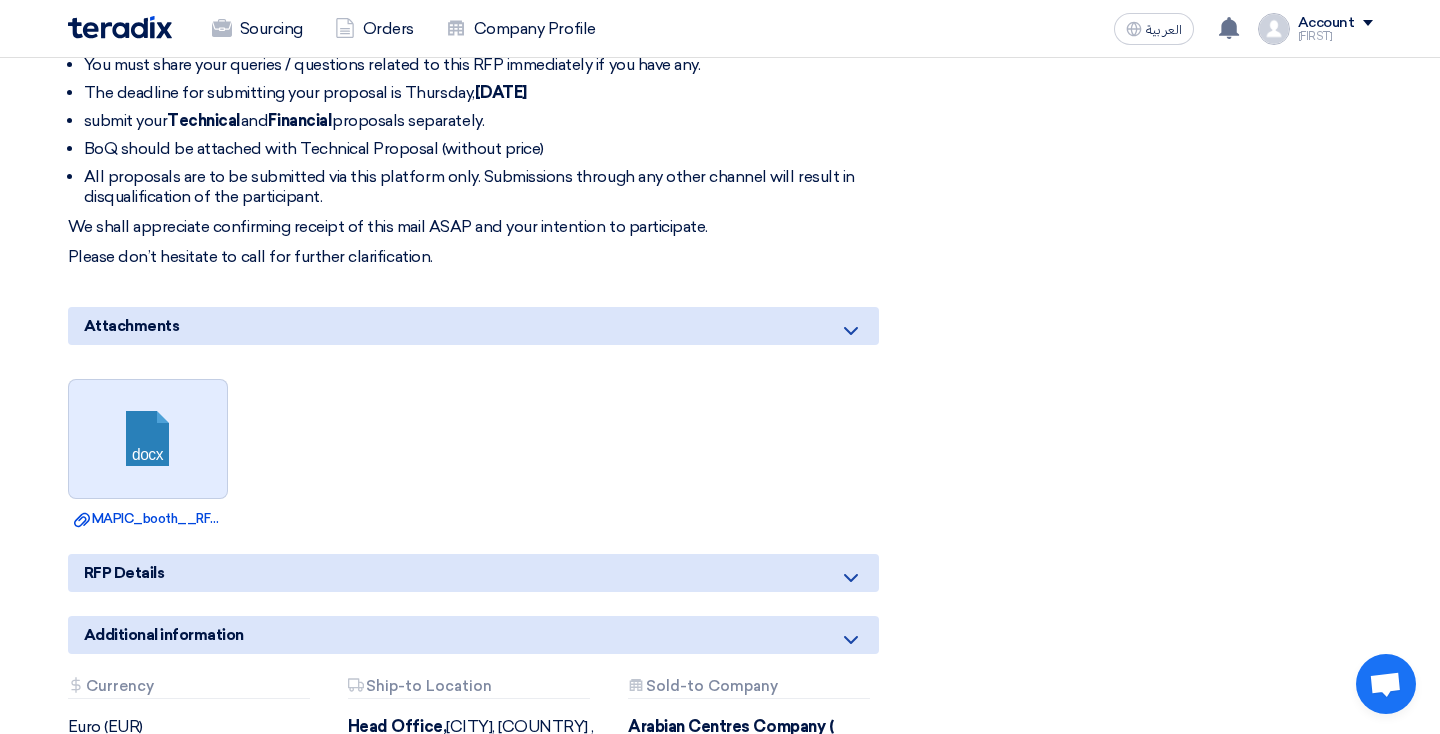 click at bounding box center [149, 440] 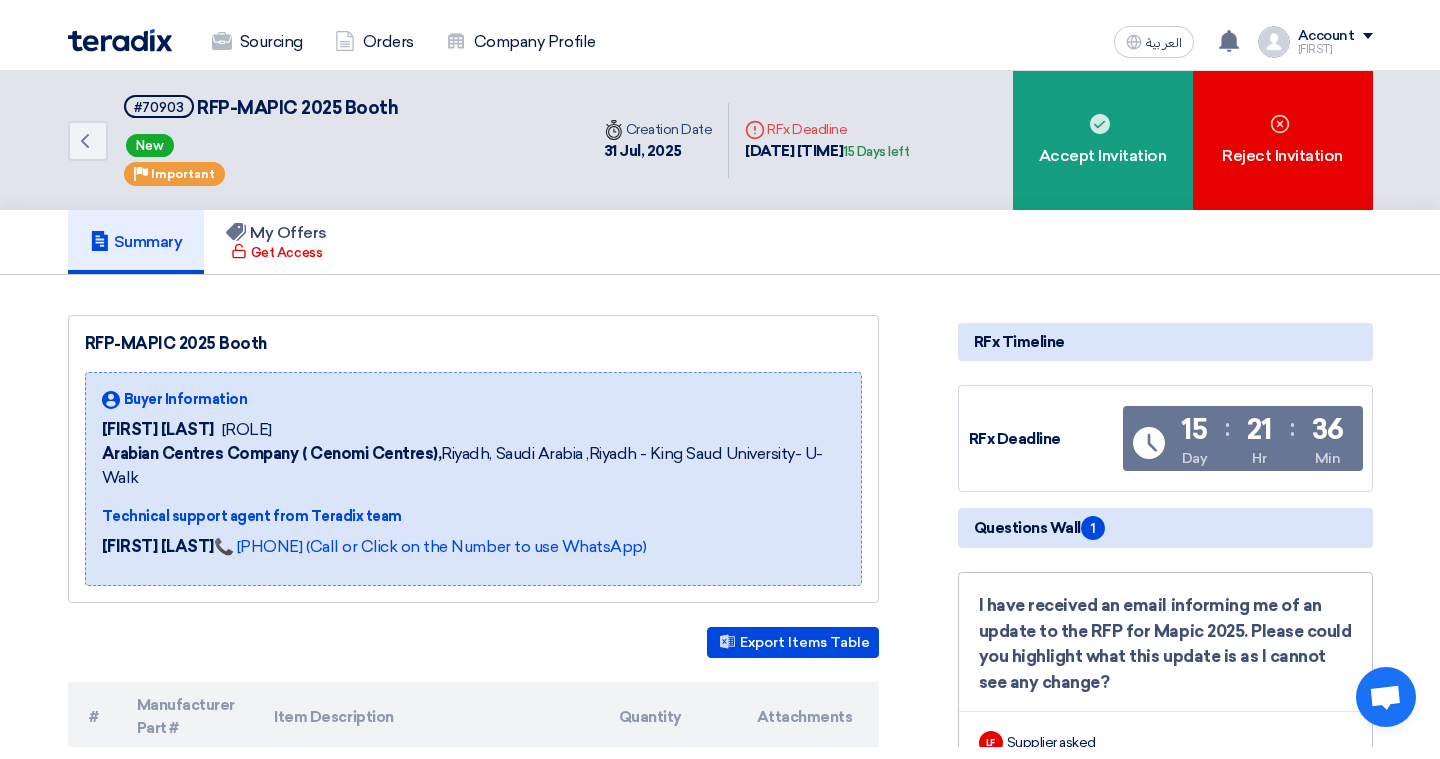 scroll, scrollTop: 0, scrollLeft: 0, axis: both 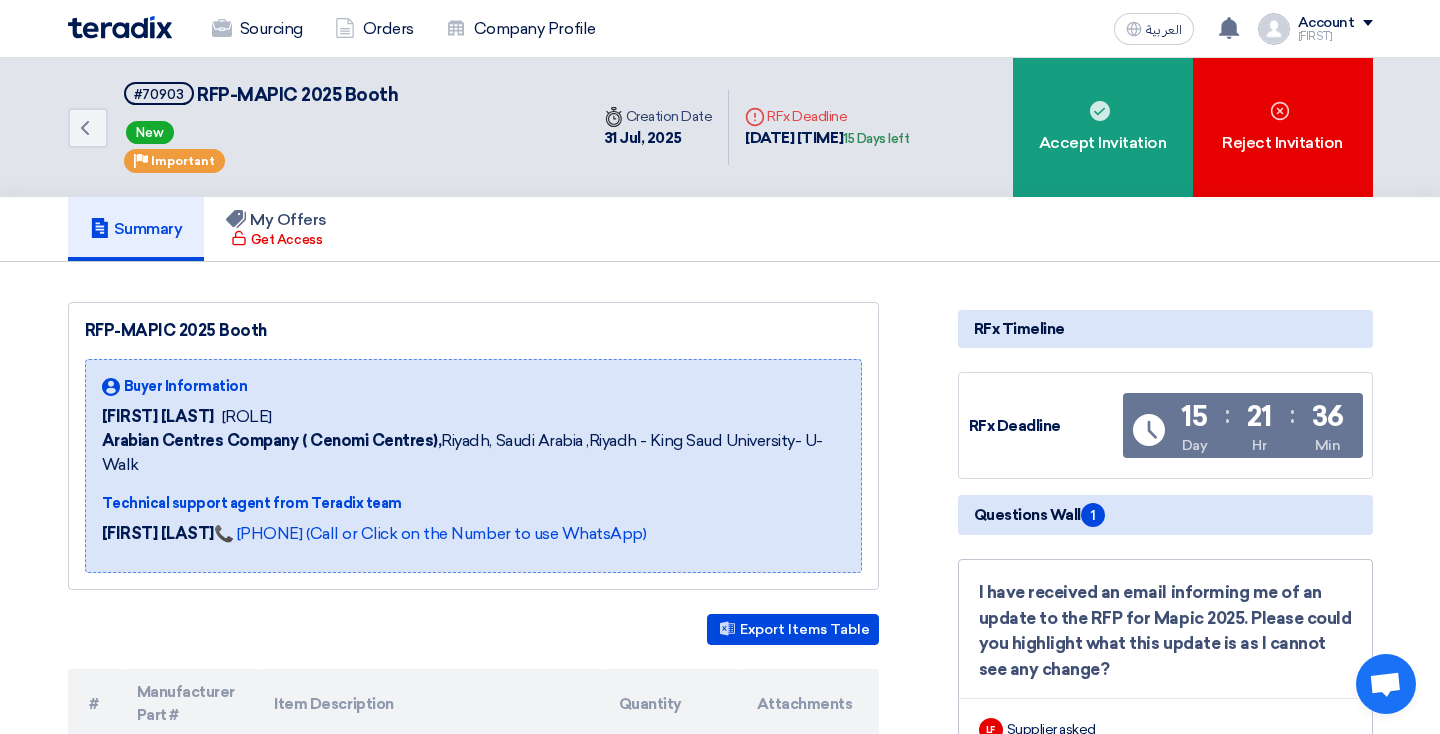 click 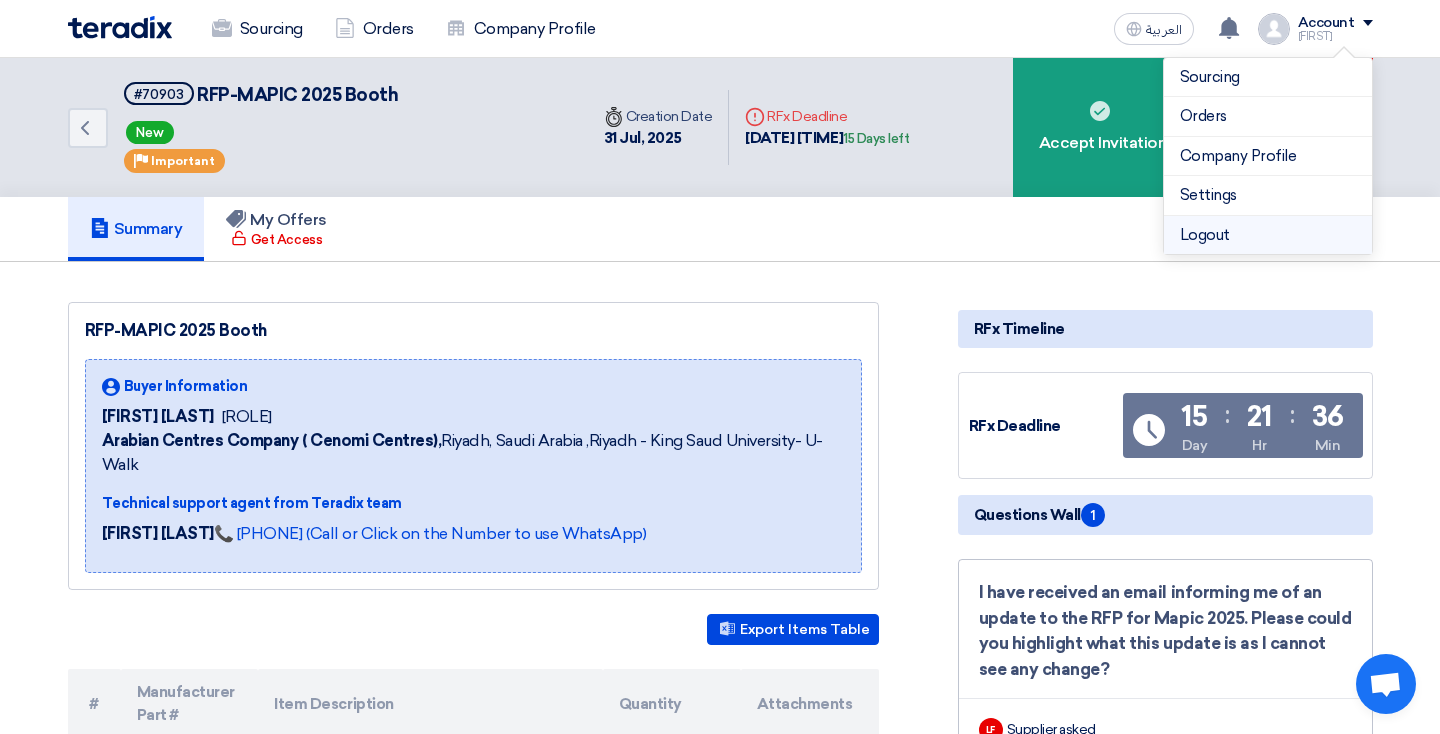 click on "Logout" 